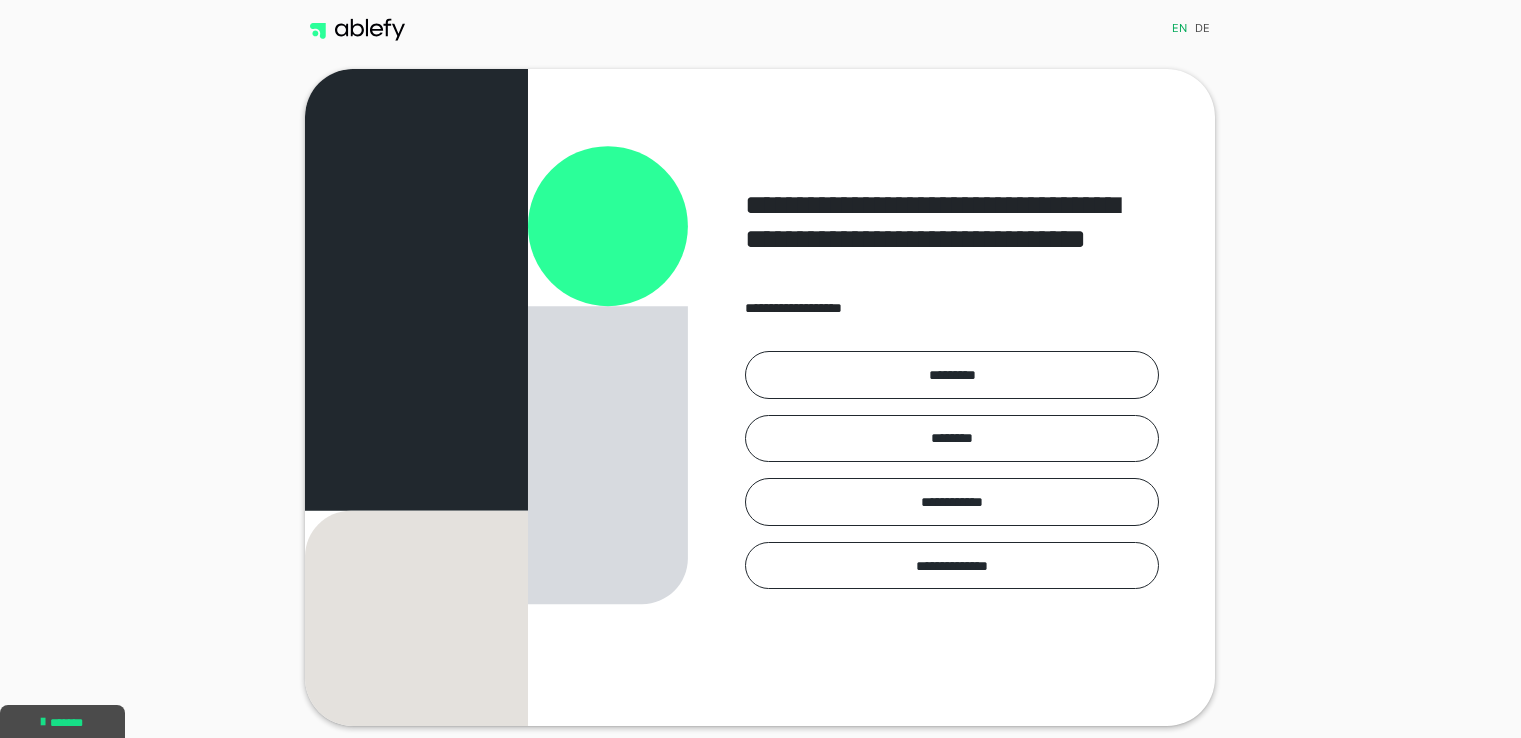 scroll, scrollTop: 0, scrollLeft: 0, axis: both 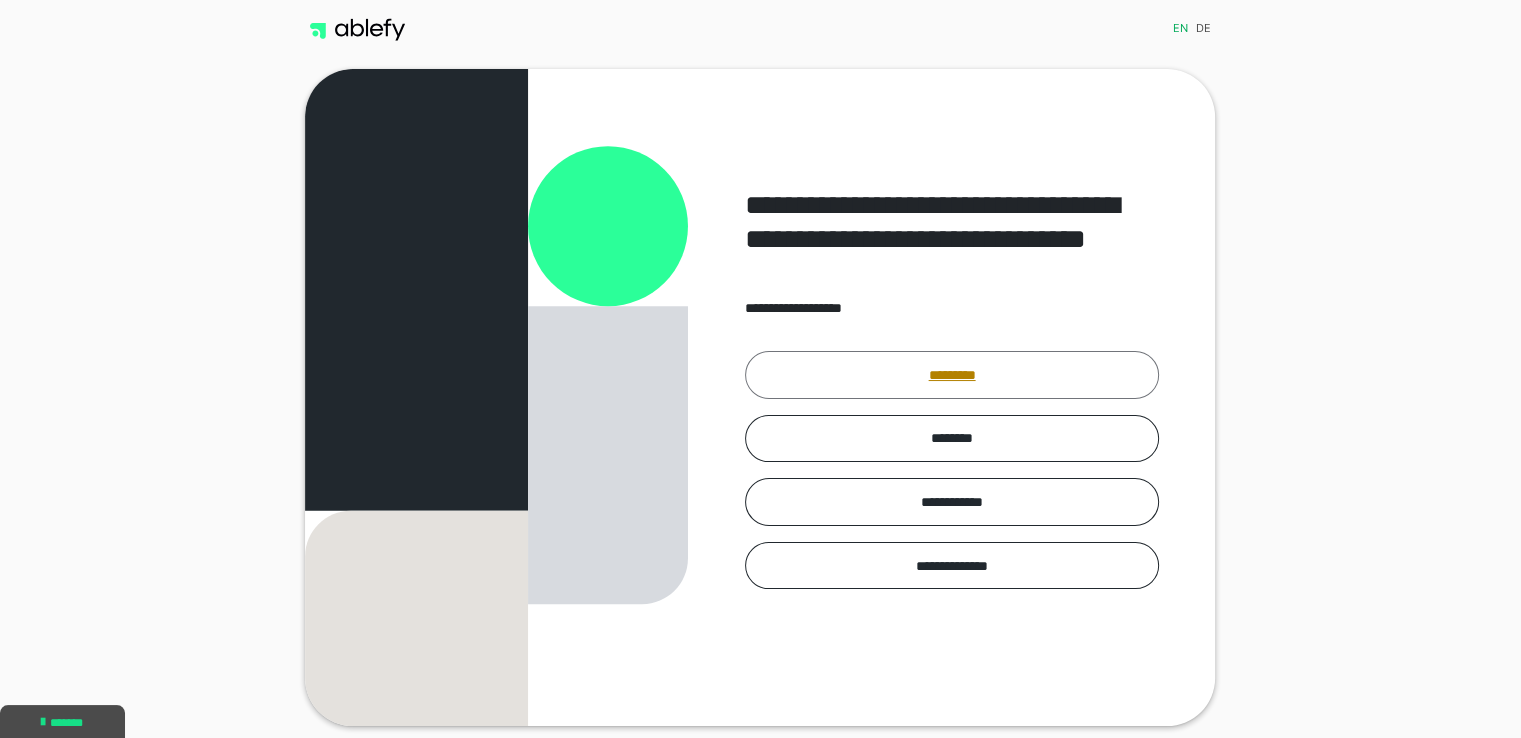 click on "*********" at bounding box center (952, 375) 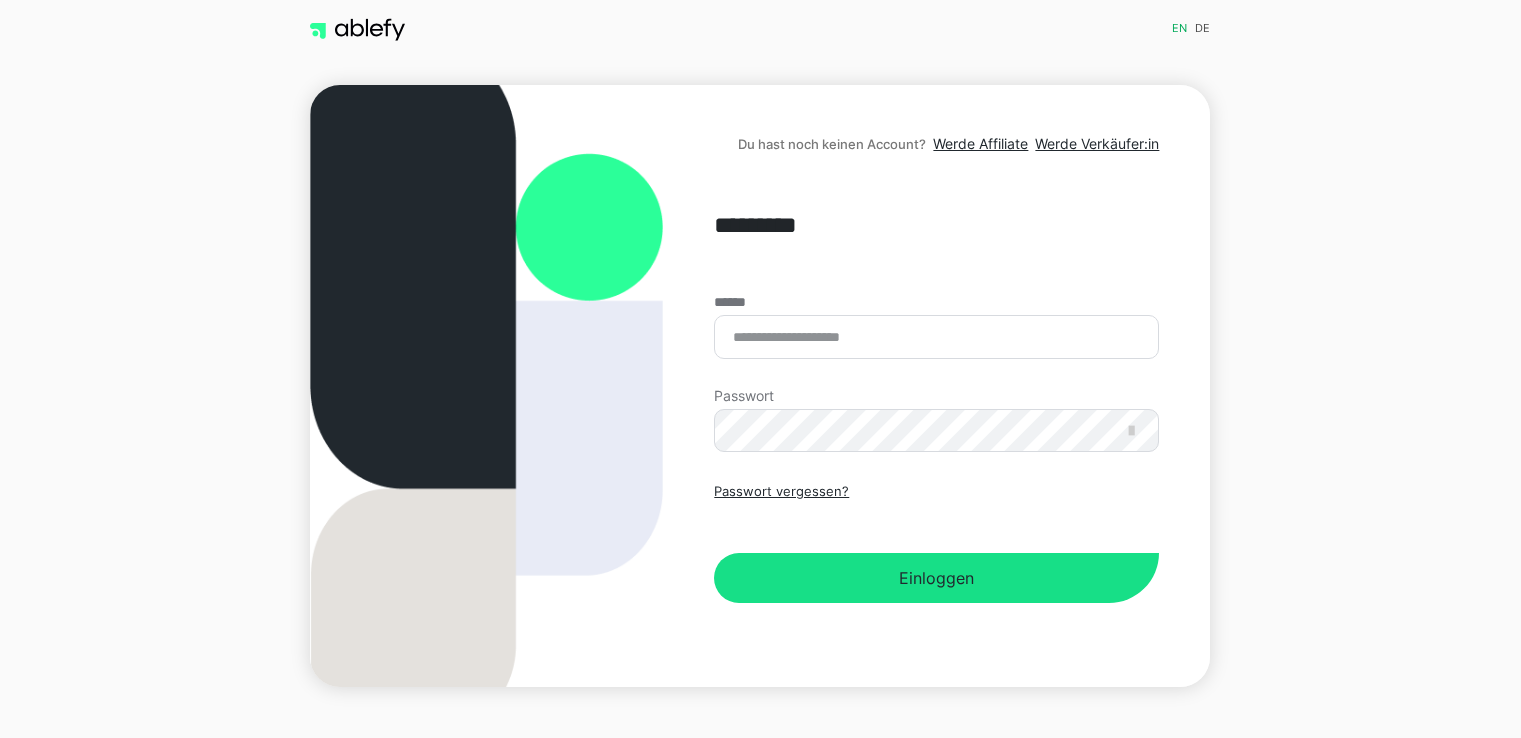 scroll, scrollTop: 0, scrollLeft: 0, axis: both 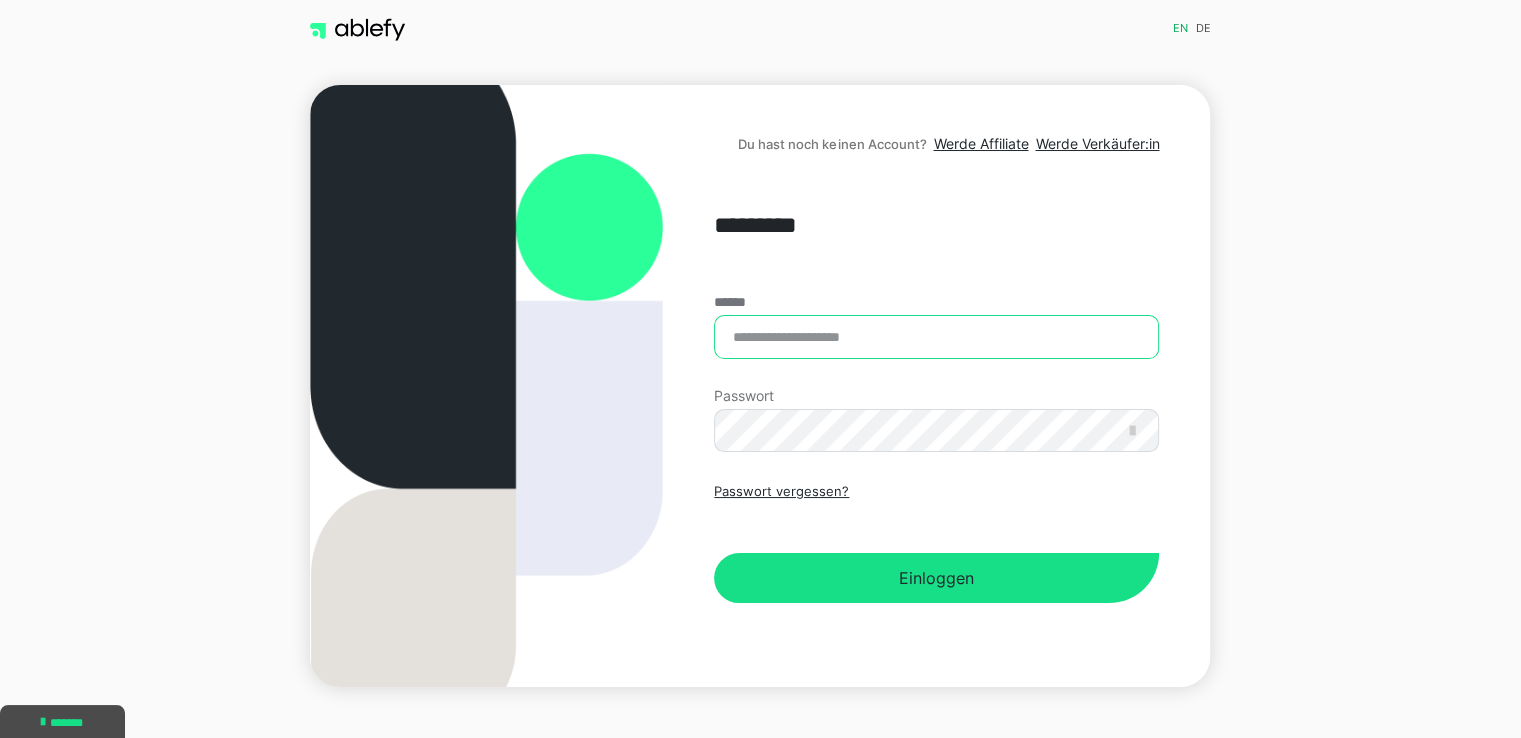 click on "******" at bounding box center [936, 337] 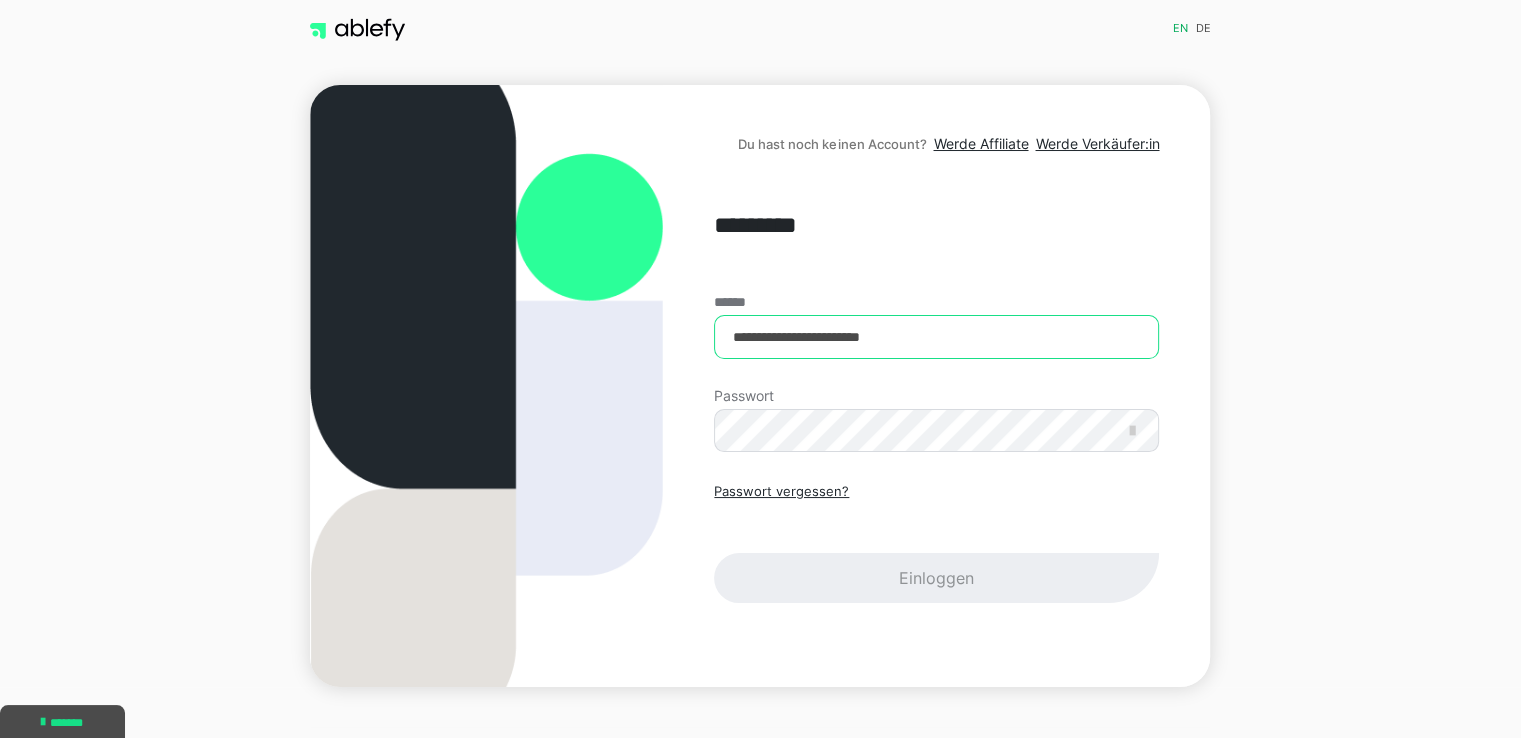type on "**********" 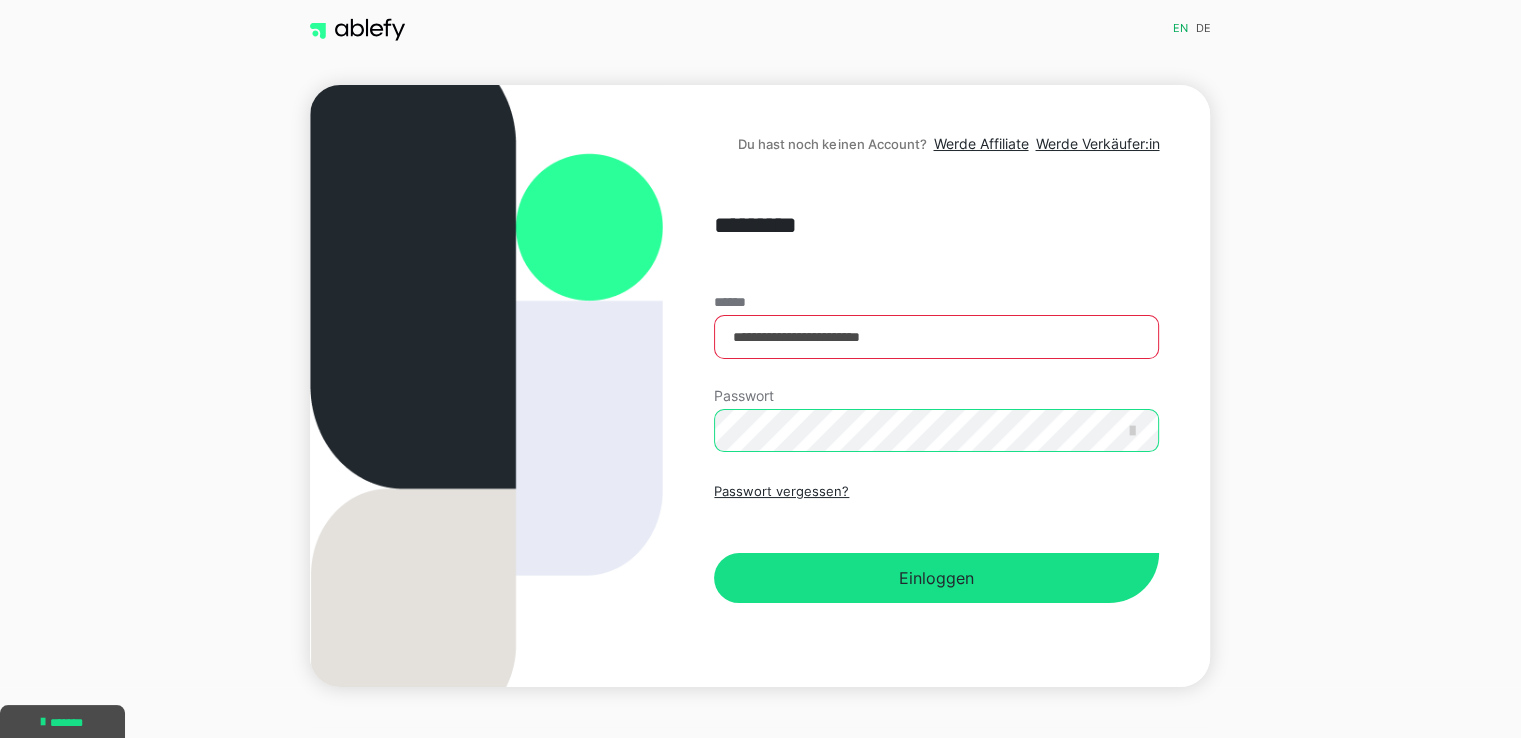 click on "Einloggen" at bounding box center [936, 578] 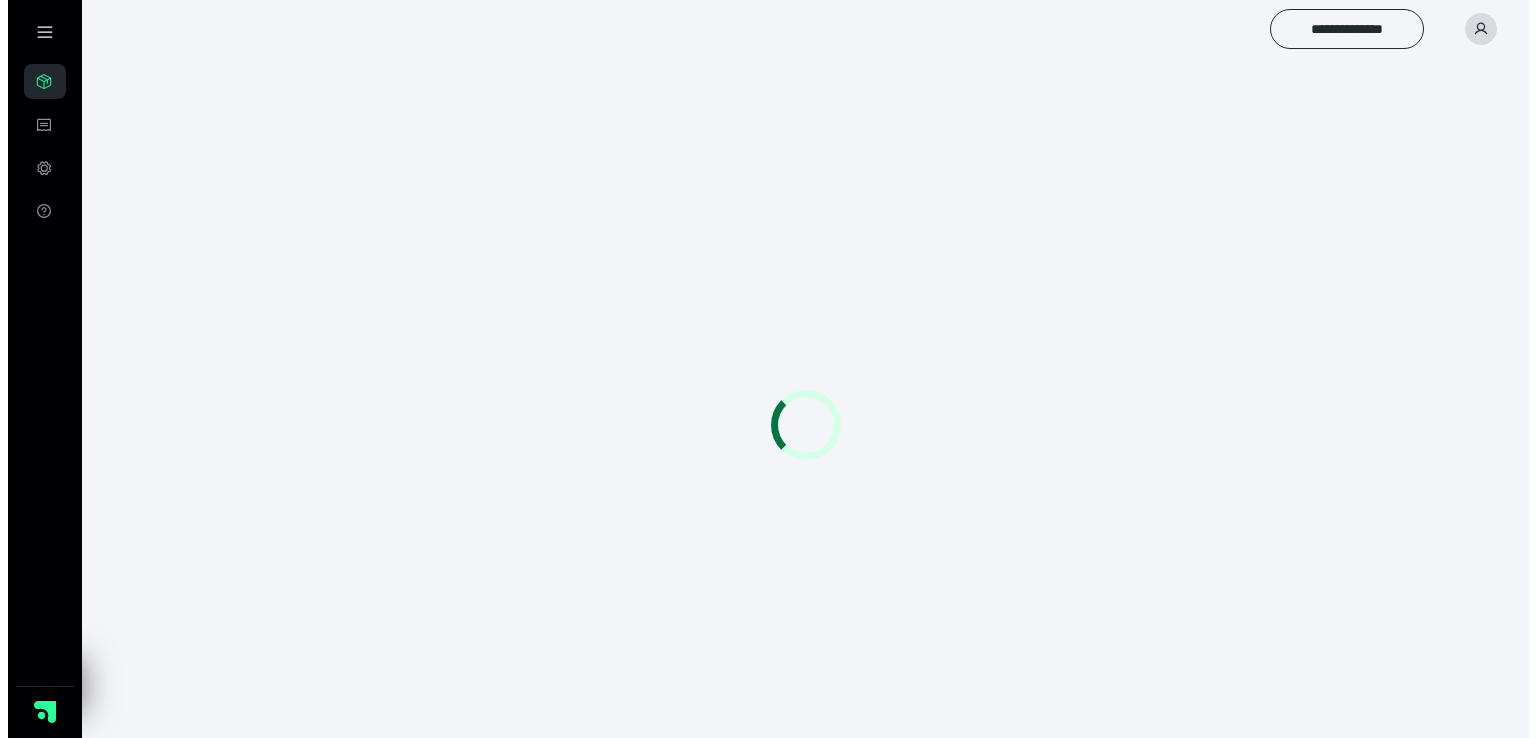 scroll, scrollTop: 0, scrollLeft: 0, axis: both 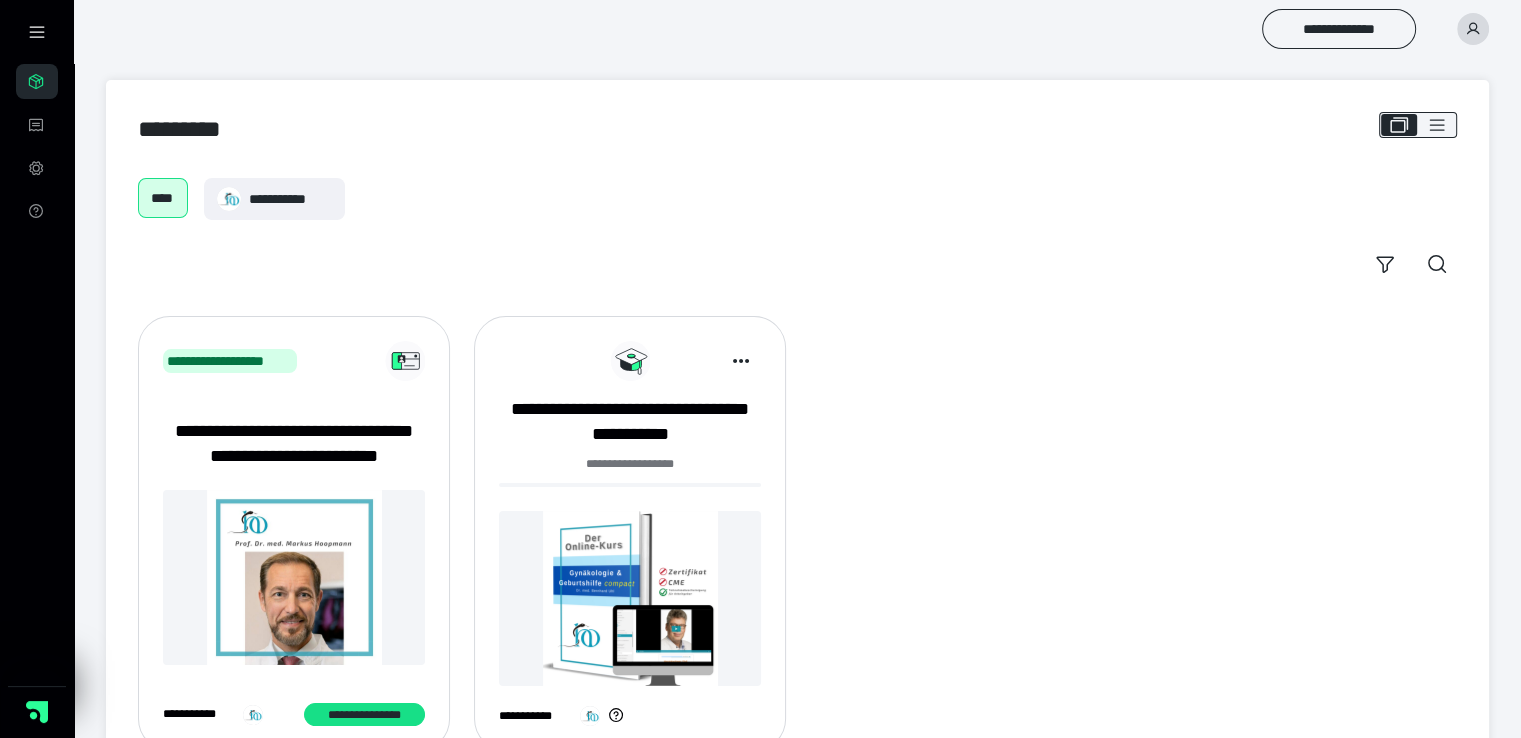 click on "**********" at bounding box center (797, 533) 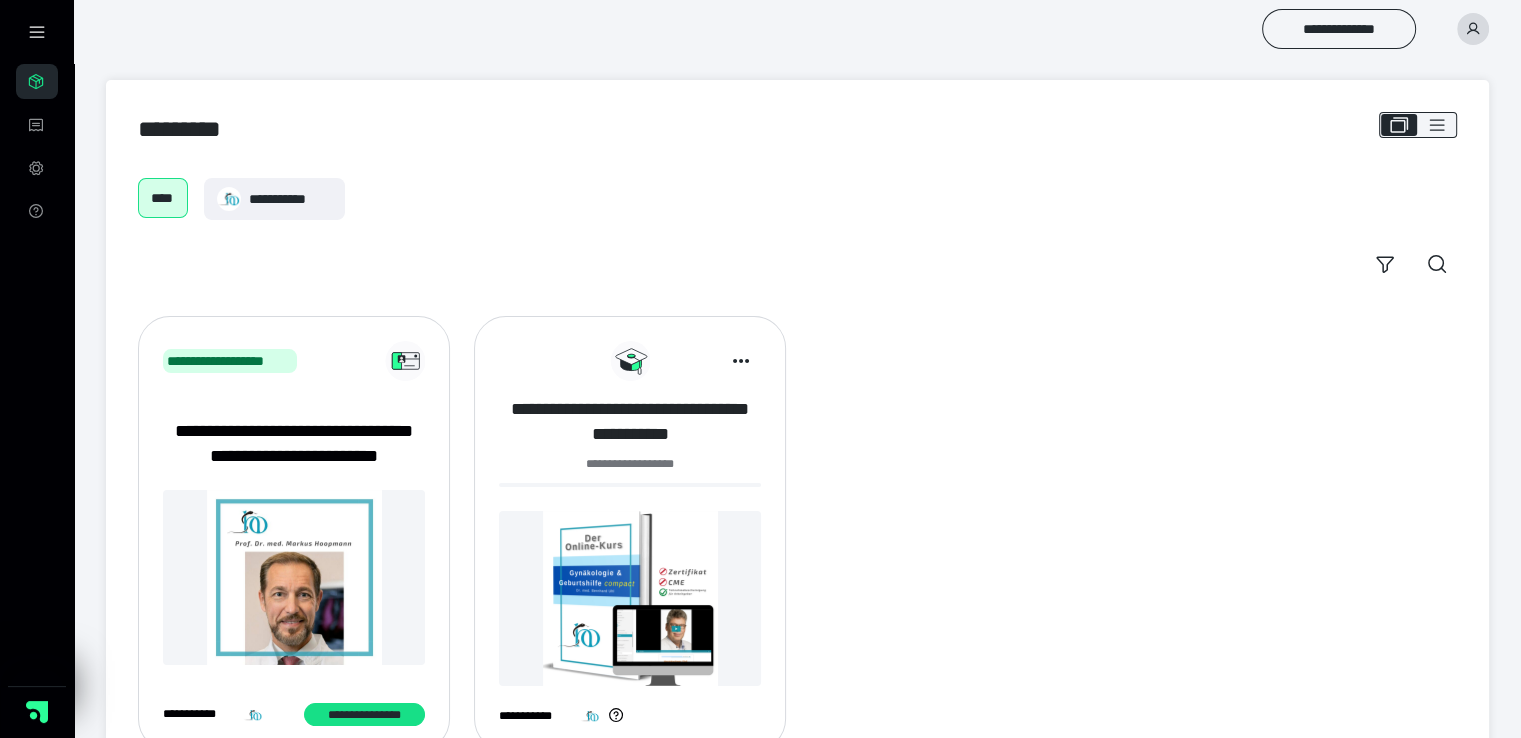 click on "**********" at bounding box center [630, 422] 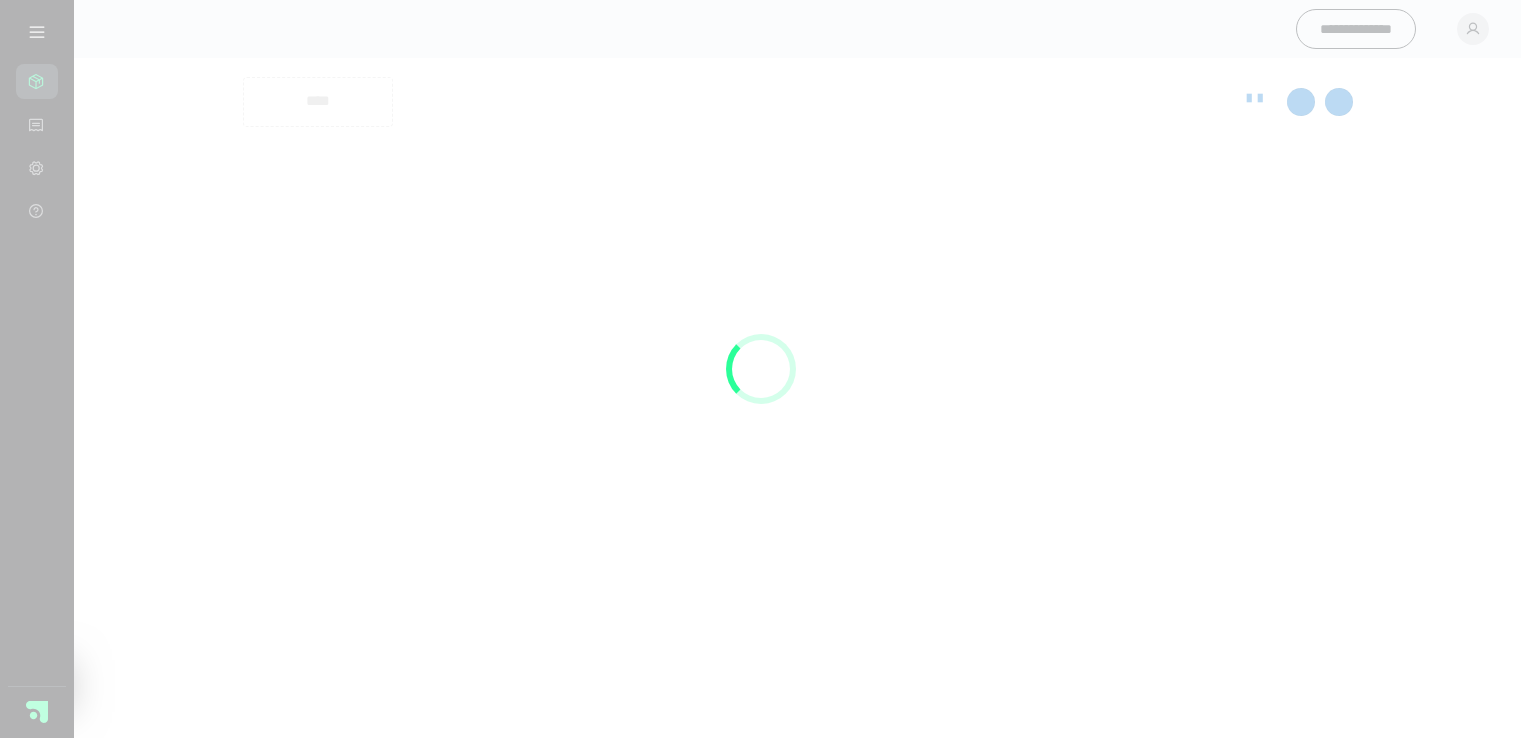 scroll, scrollTop: 0, scrollLeft: 0, axis: both 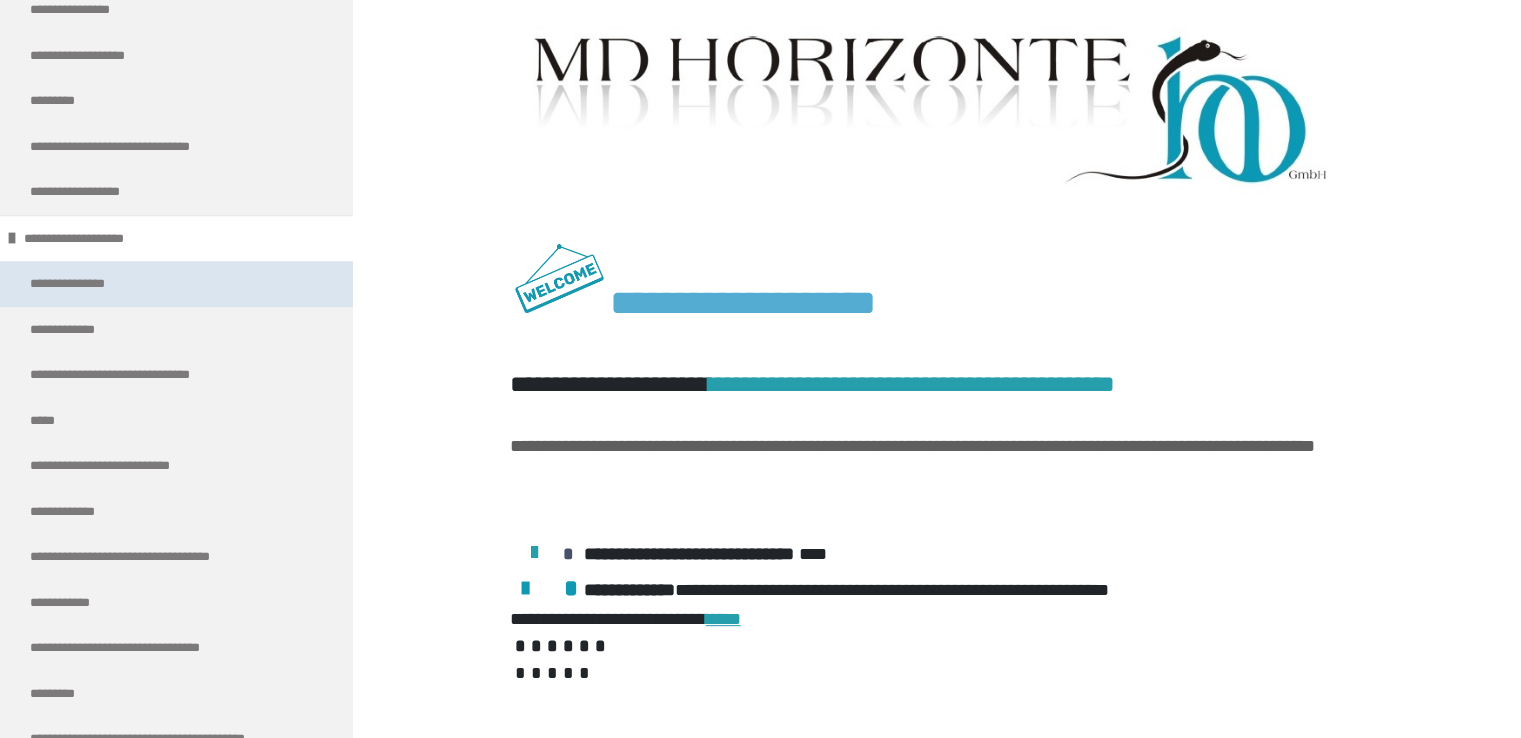 click on "**********" at bounding box center (88, 284) 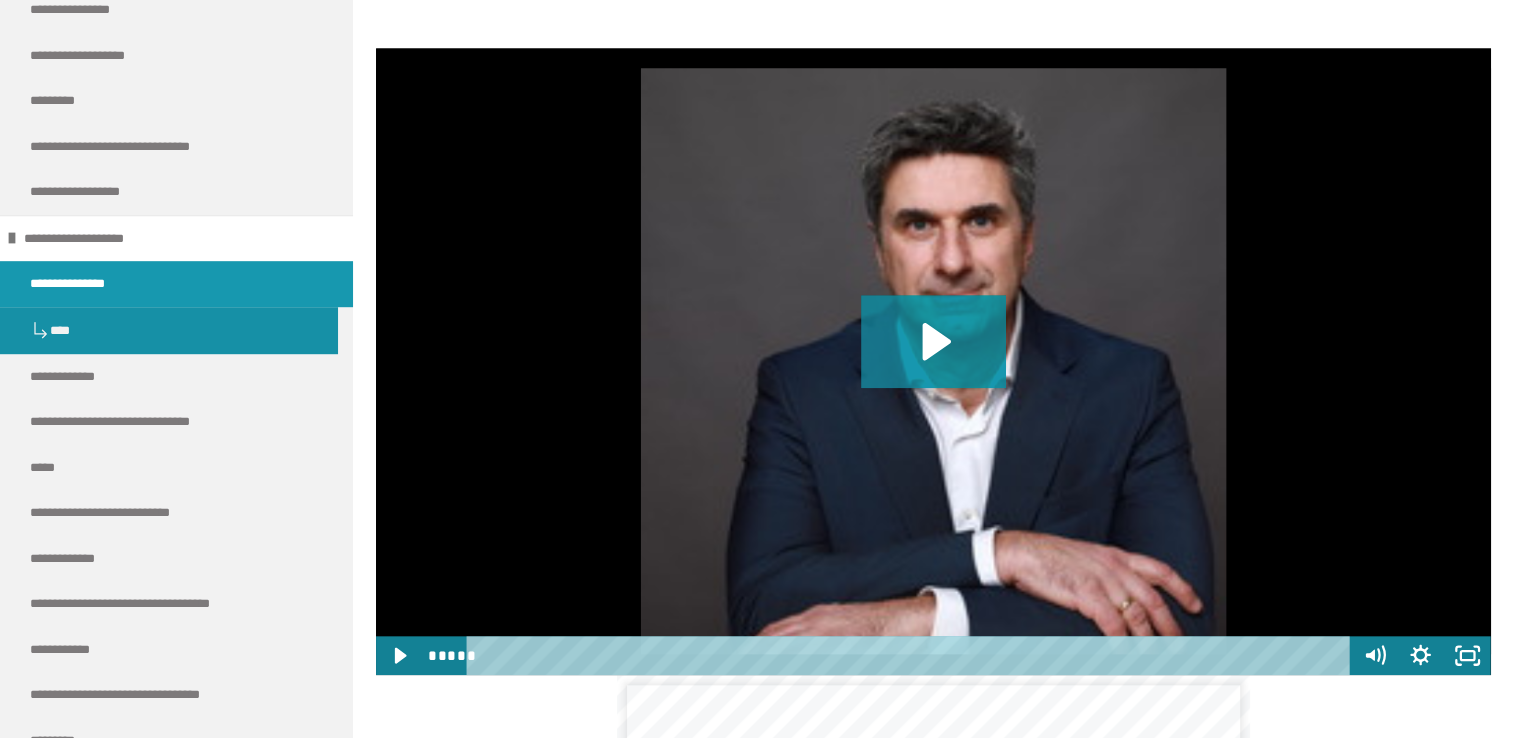 scroll, scrollTop: 1890, scrollLeft: 0, axis: vertical 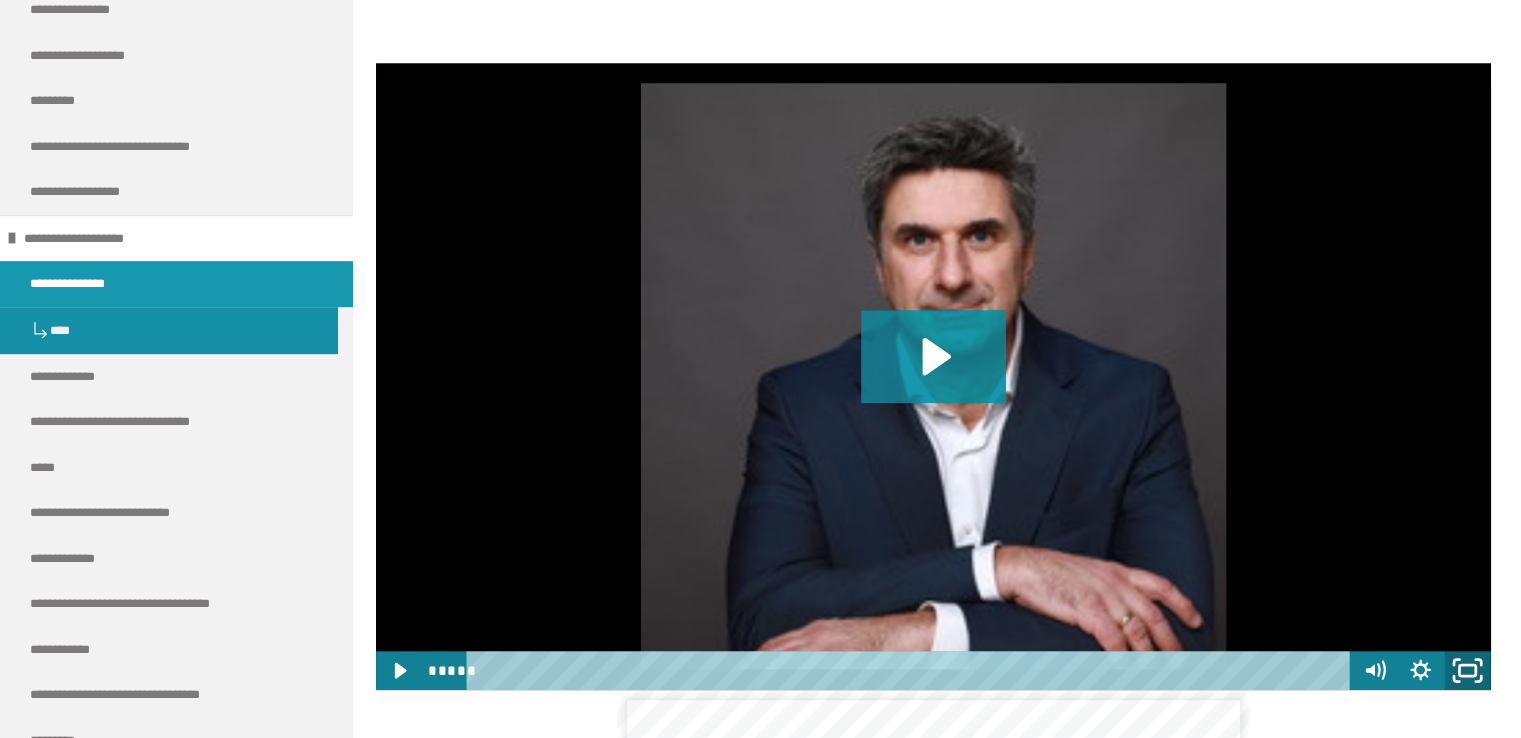 click 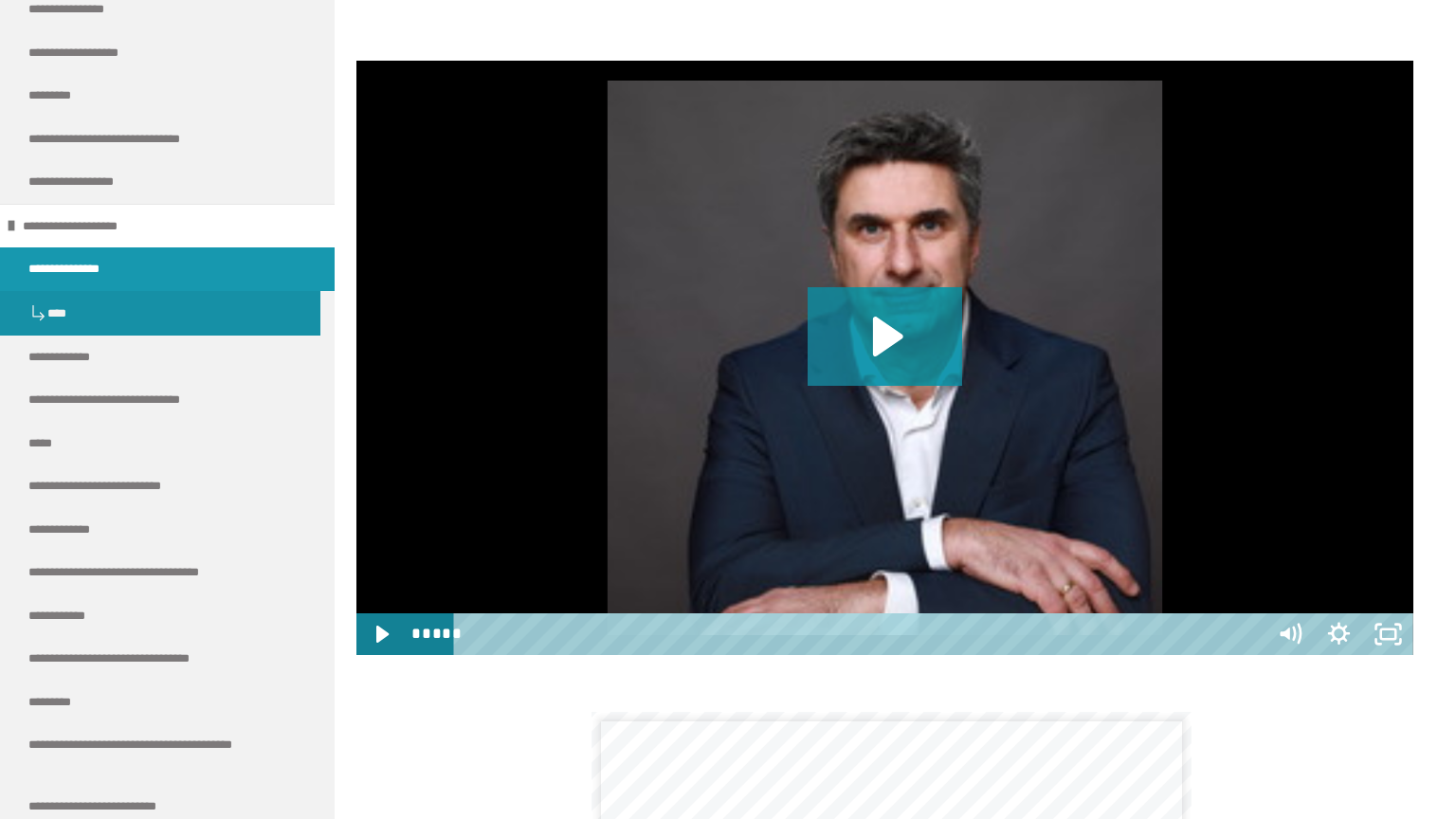 type 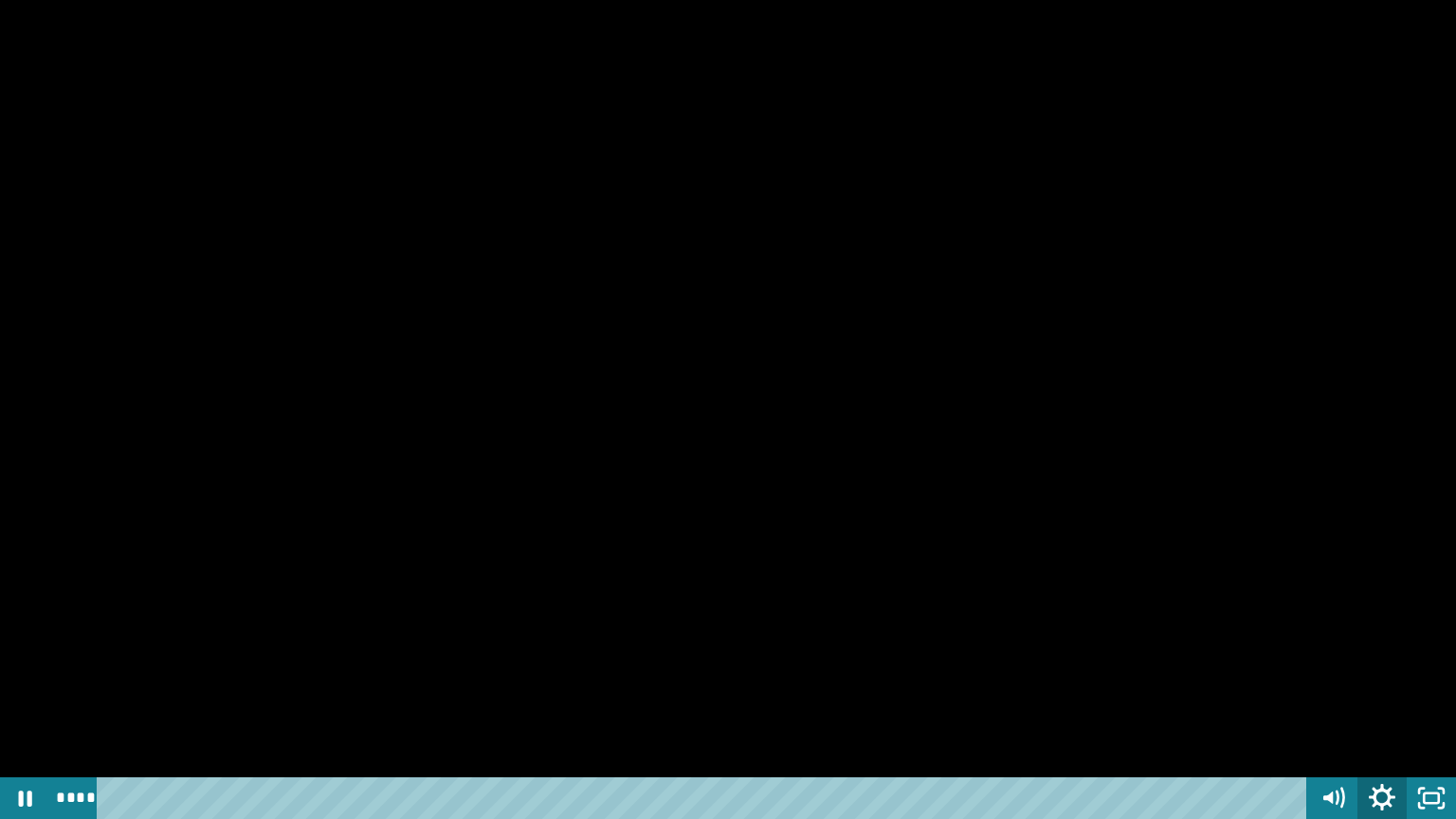 click 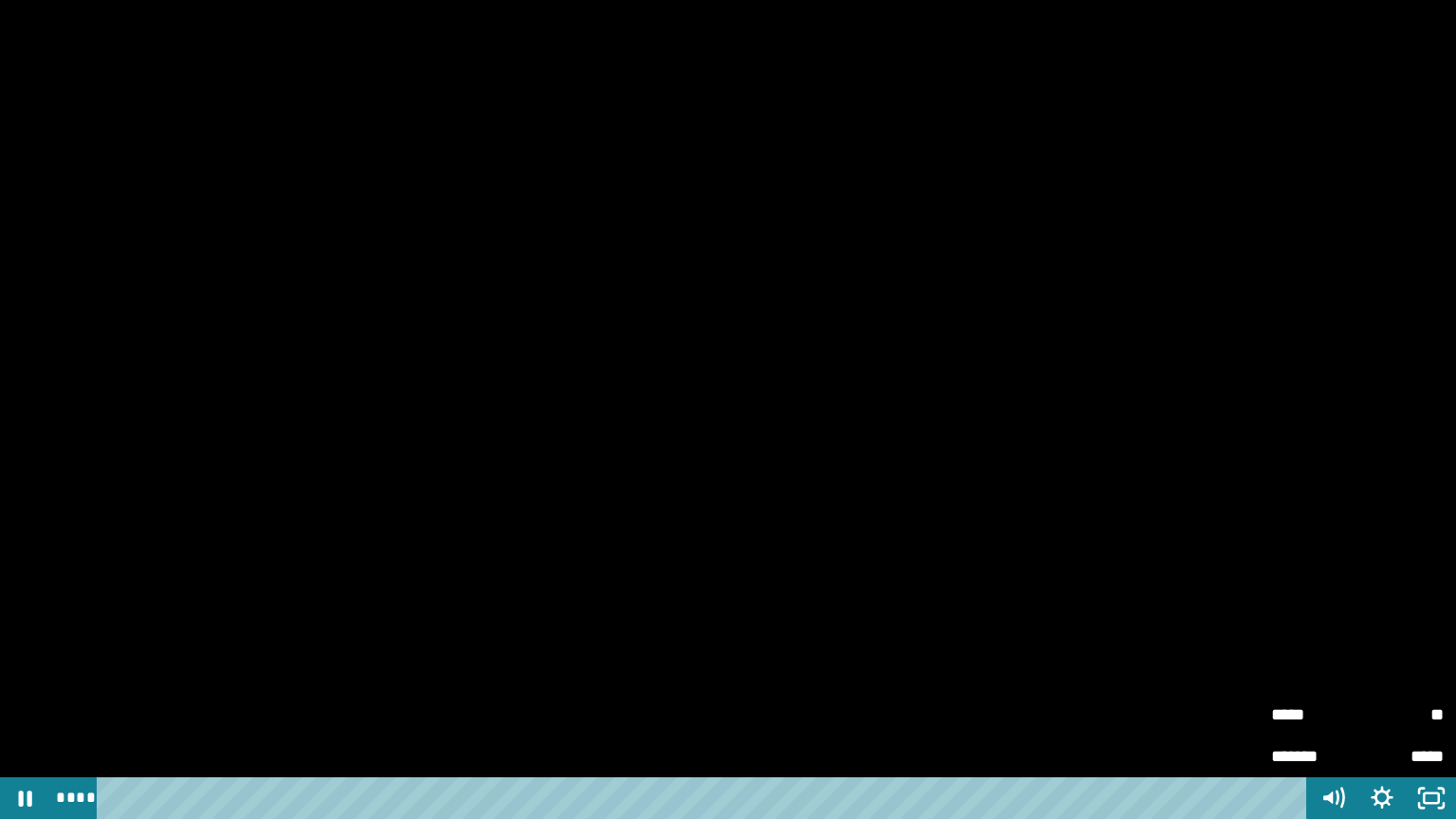 click on "*****" at bounding box center (1314, 715) 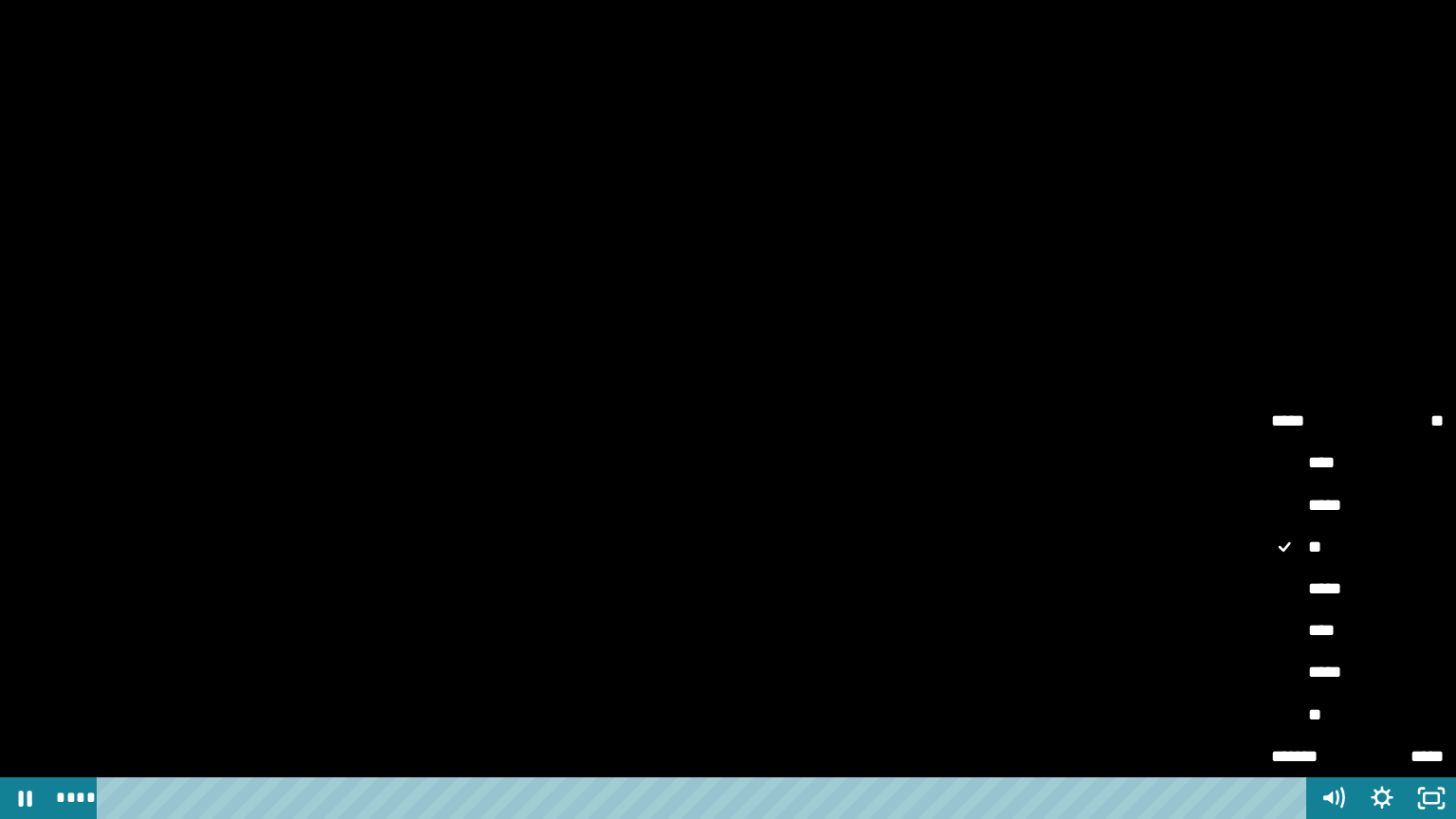 click on "****" at bounding box center (1357, 631) 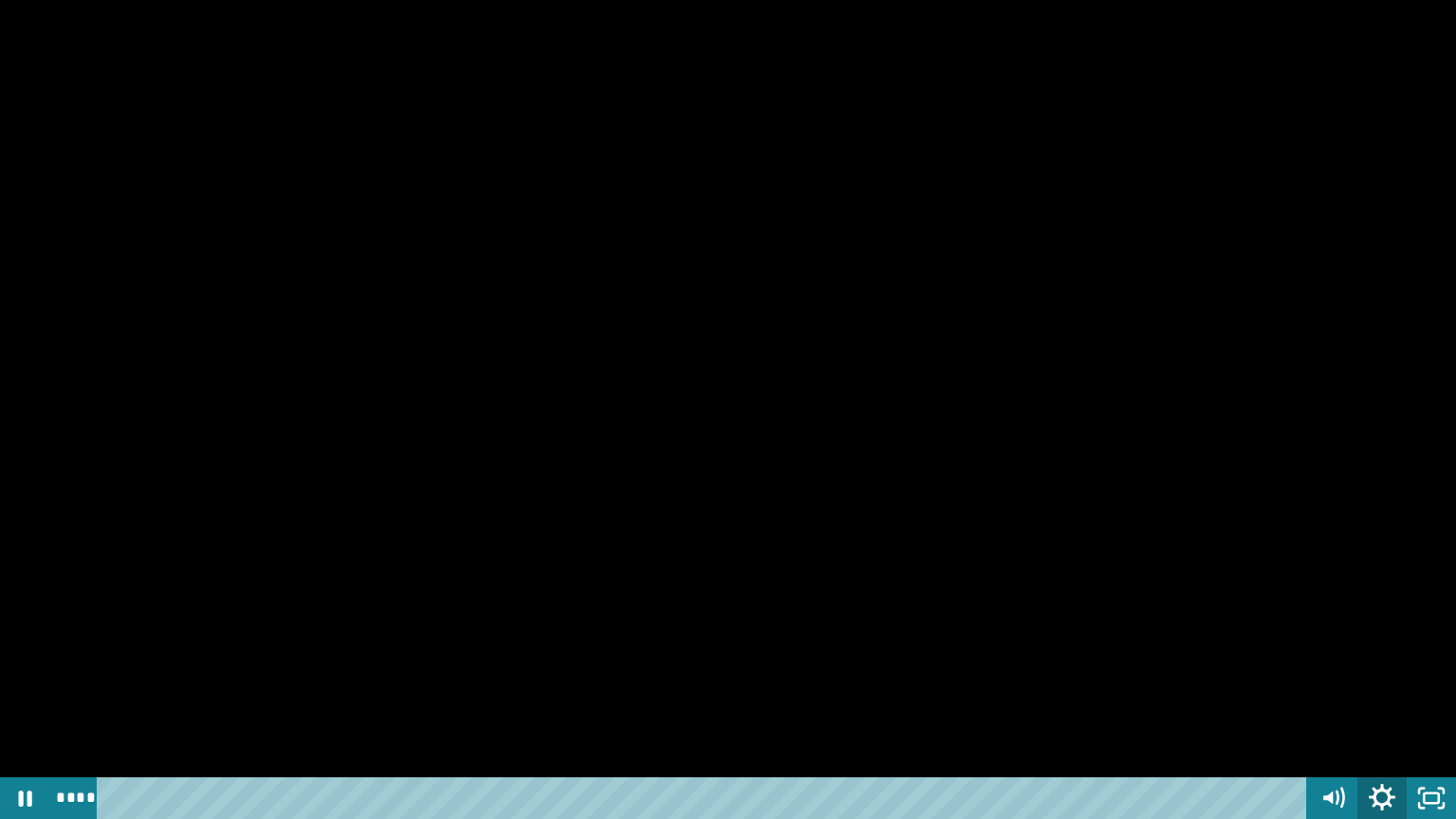 click 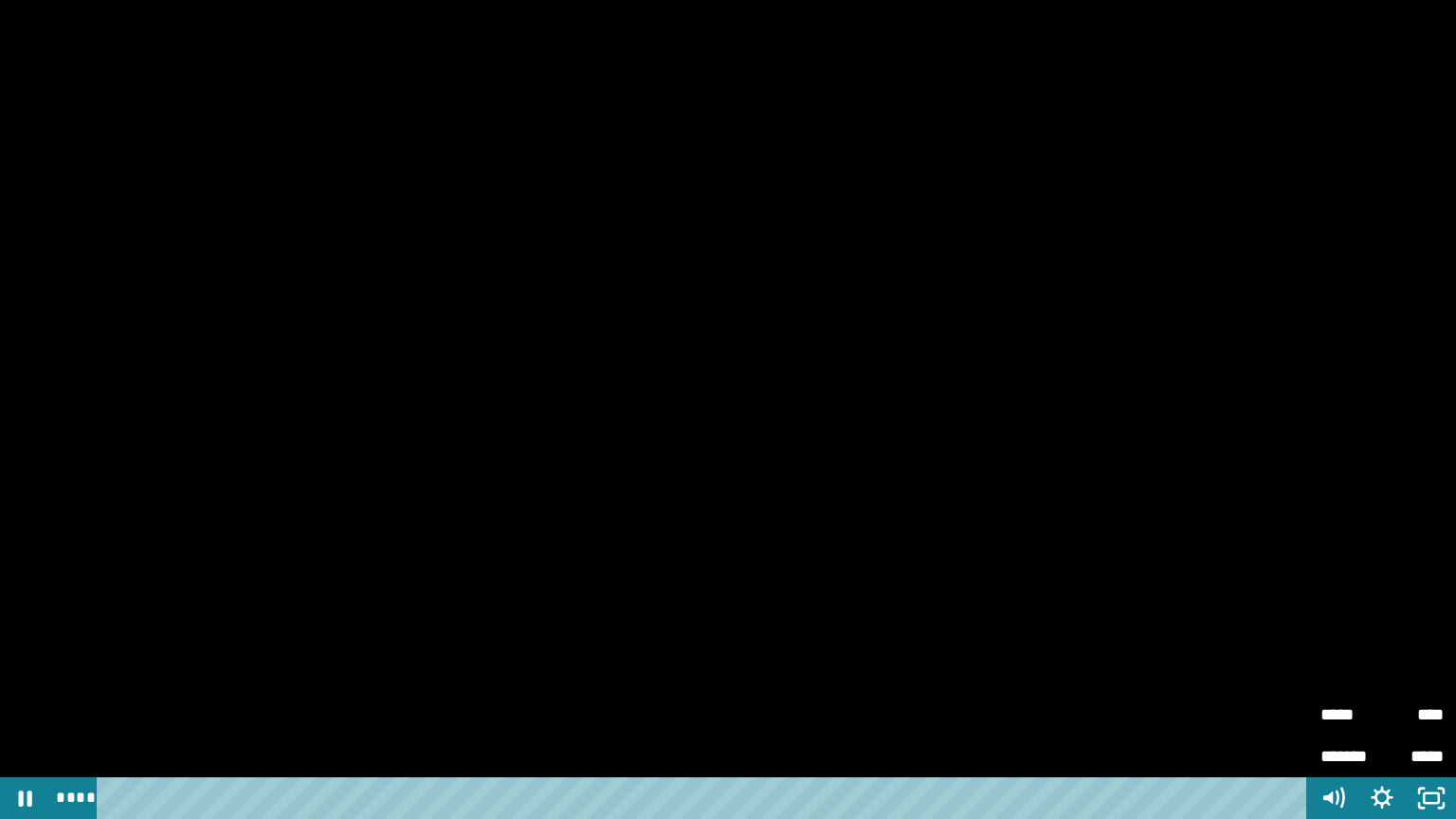 click on "****" at bounding box center (1412, 706) 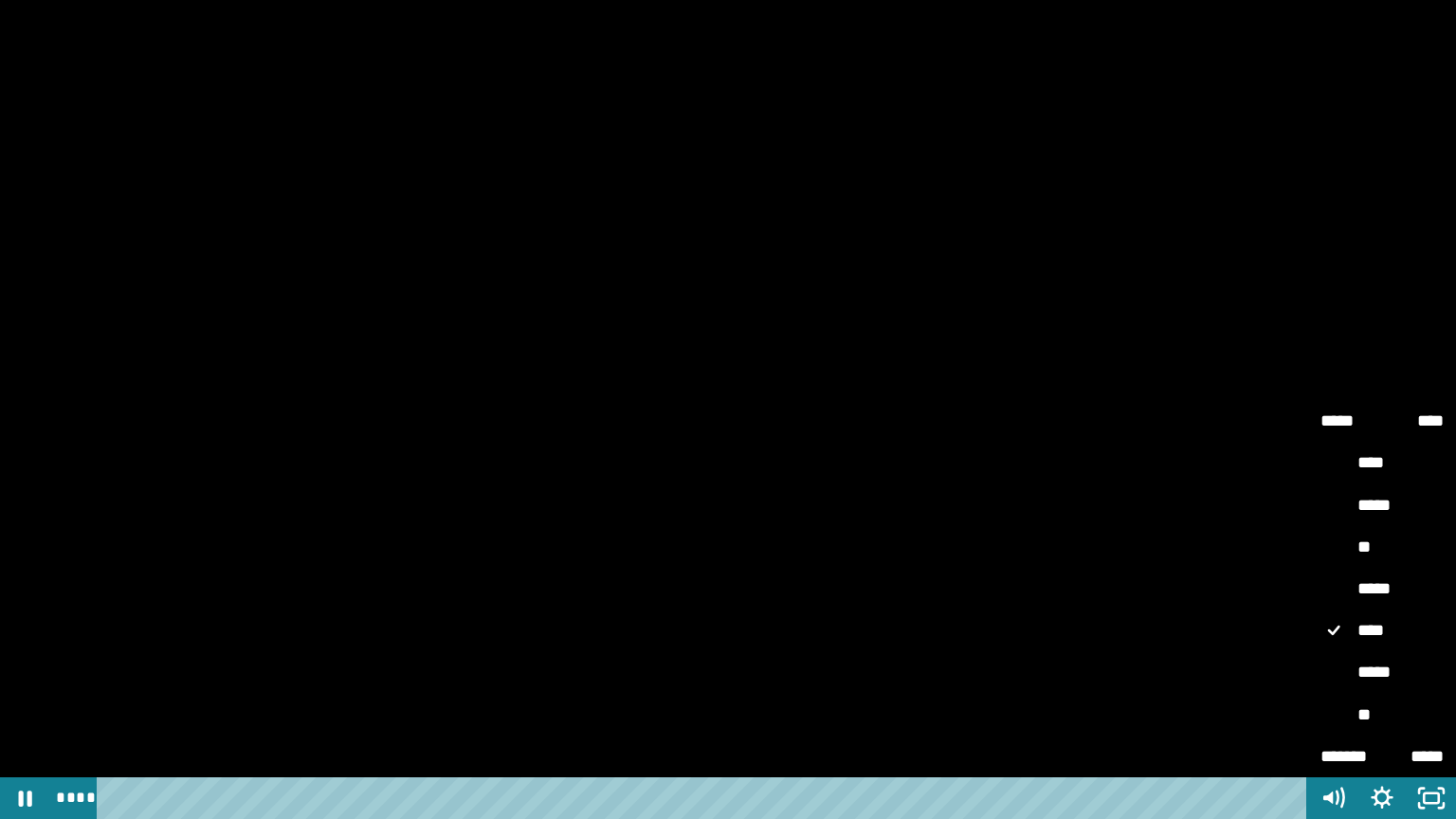 click on "*****" at bounding box center [1382, 673] 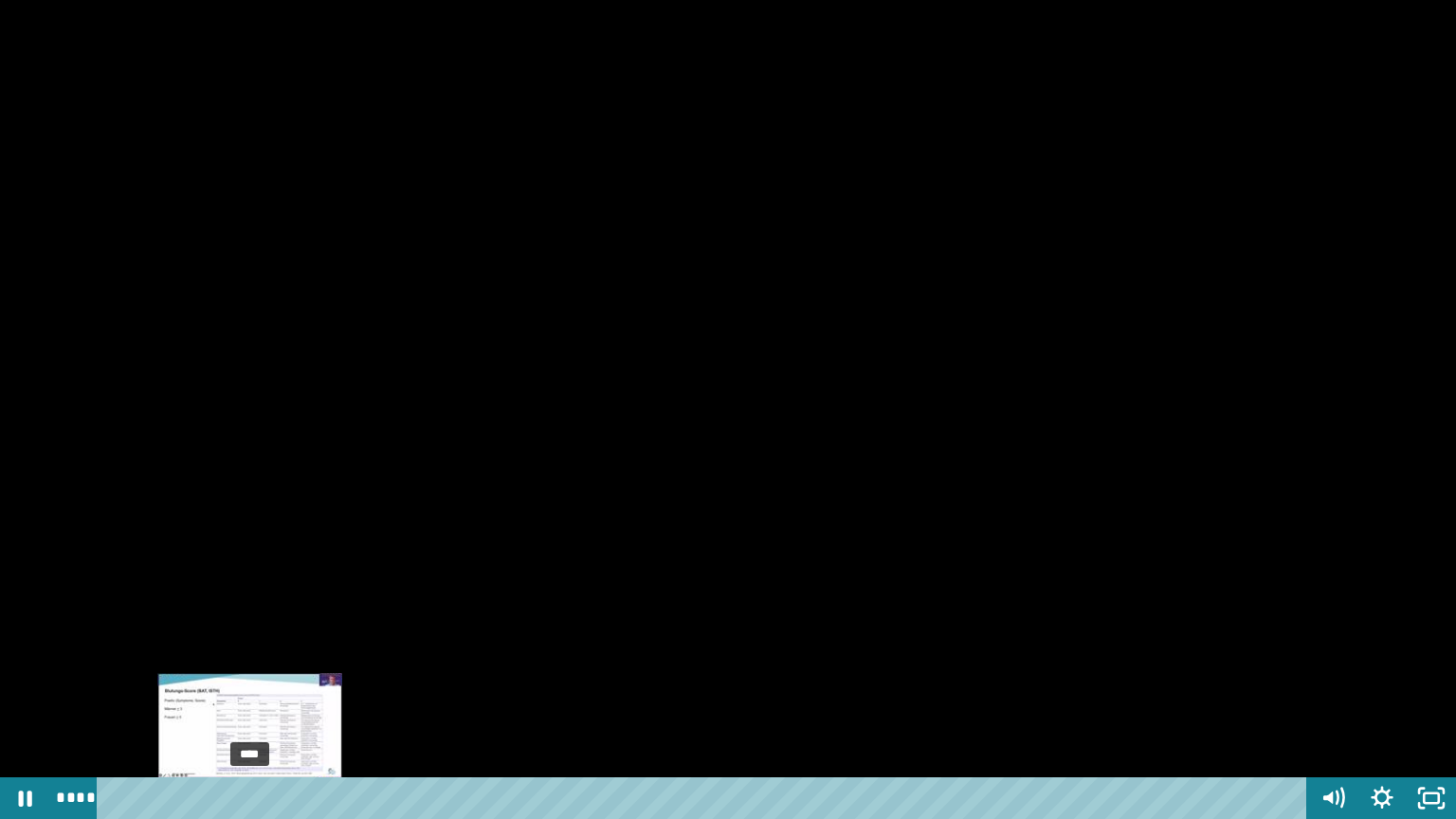 click on "****" at bounding box center [705, 798] 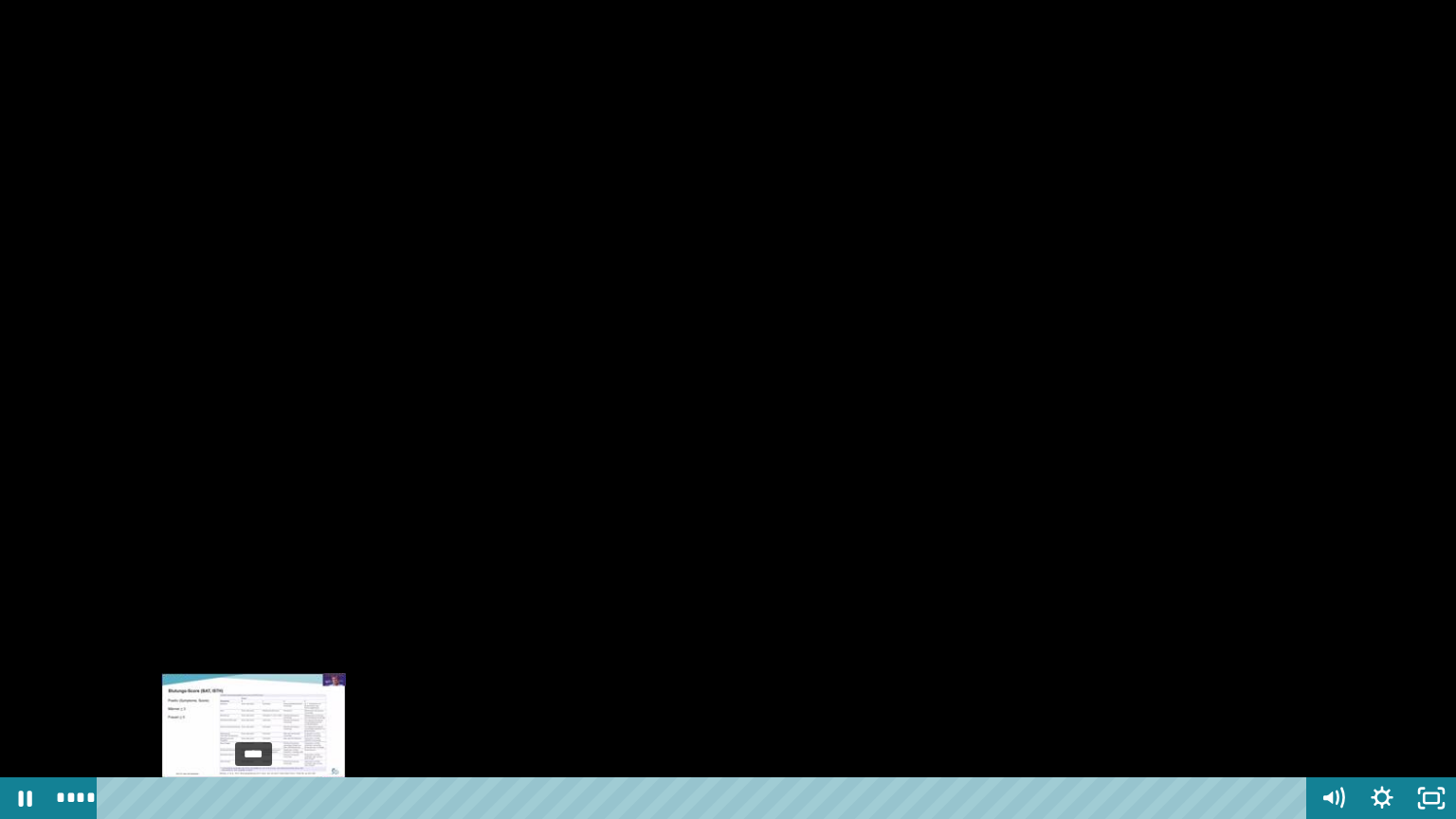click at bounding box center (254, 798) 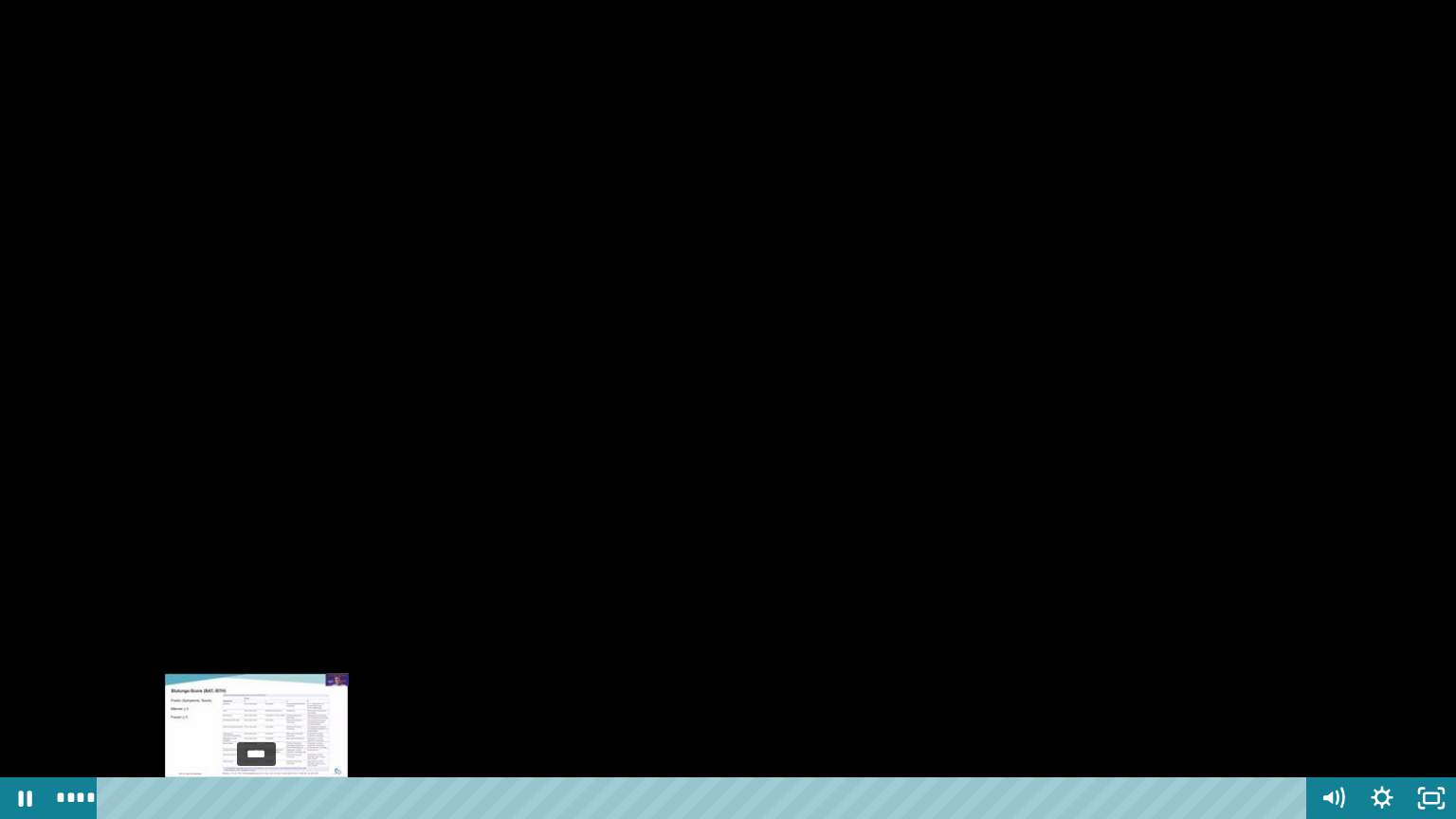 click at bounding box center [257, 798] 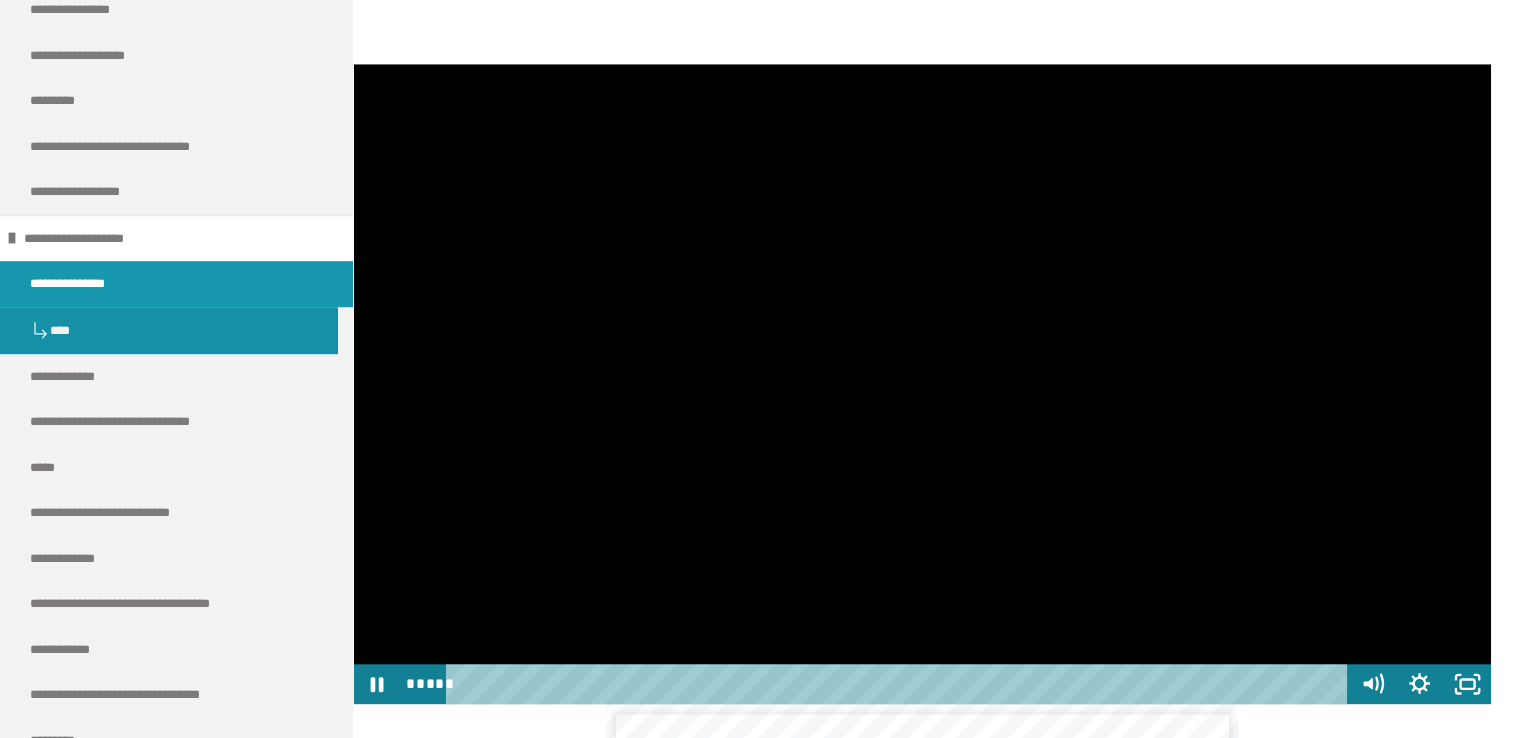 click at bounding box center (922, 384) 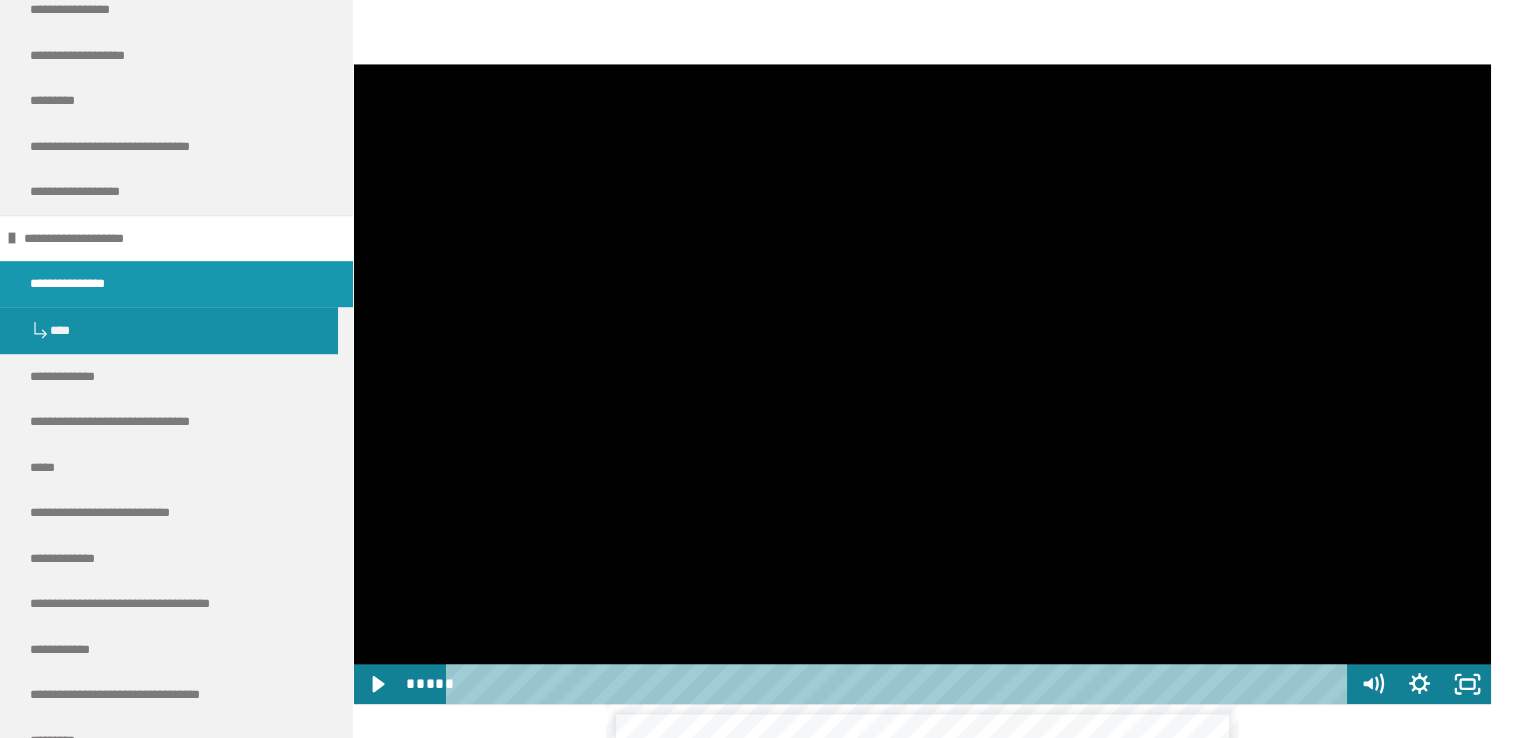 click at bounding box center [922, 384] 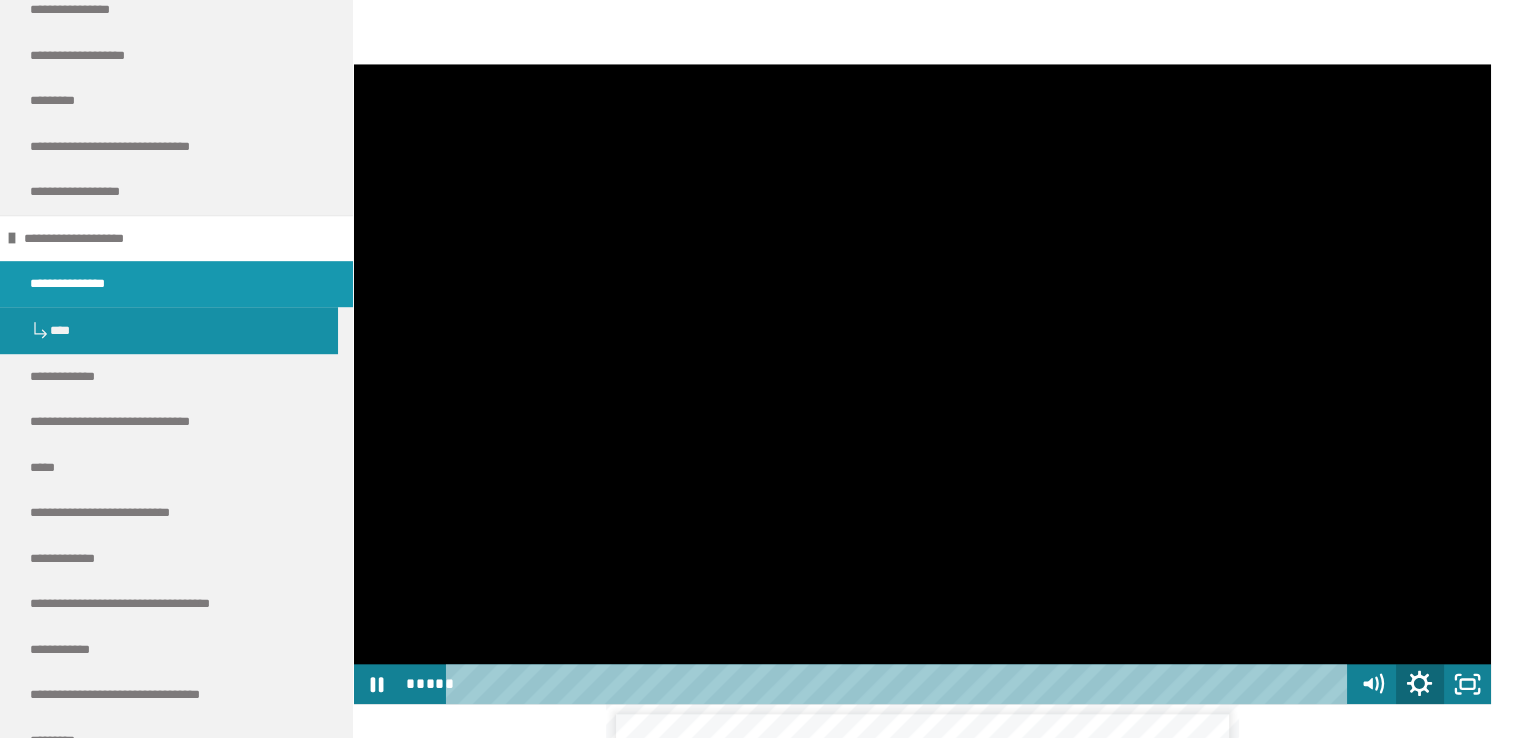 click 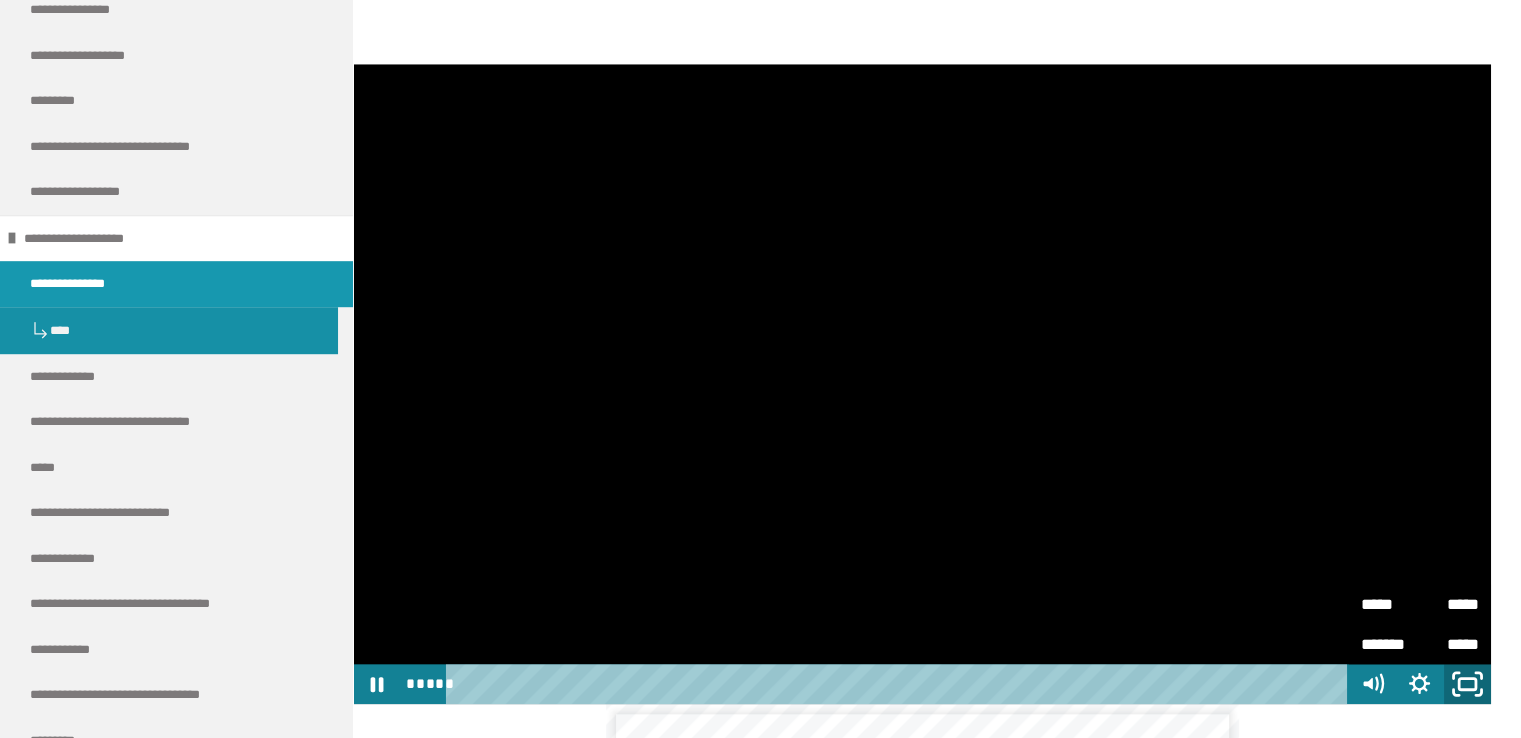 click 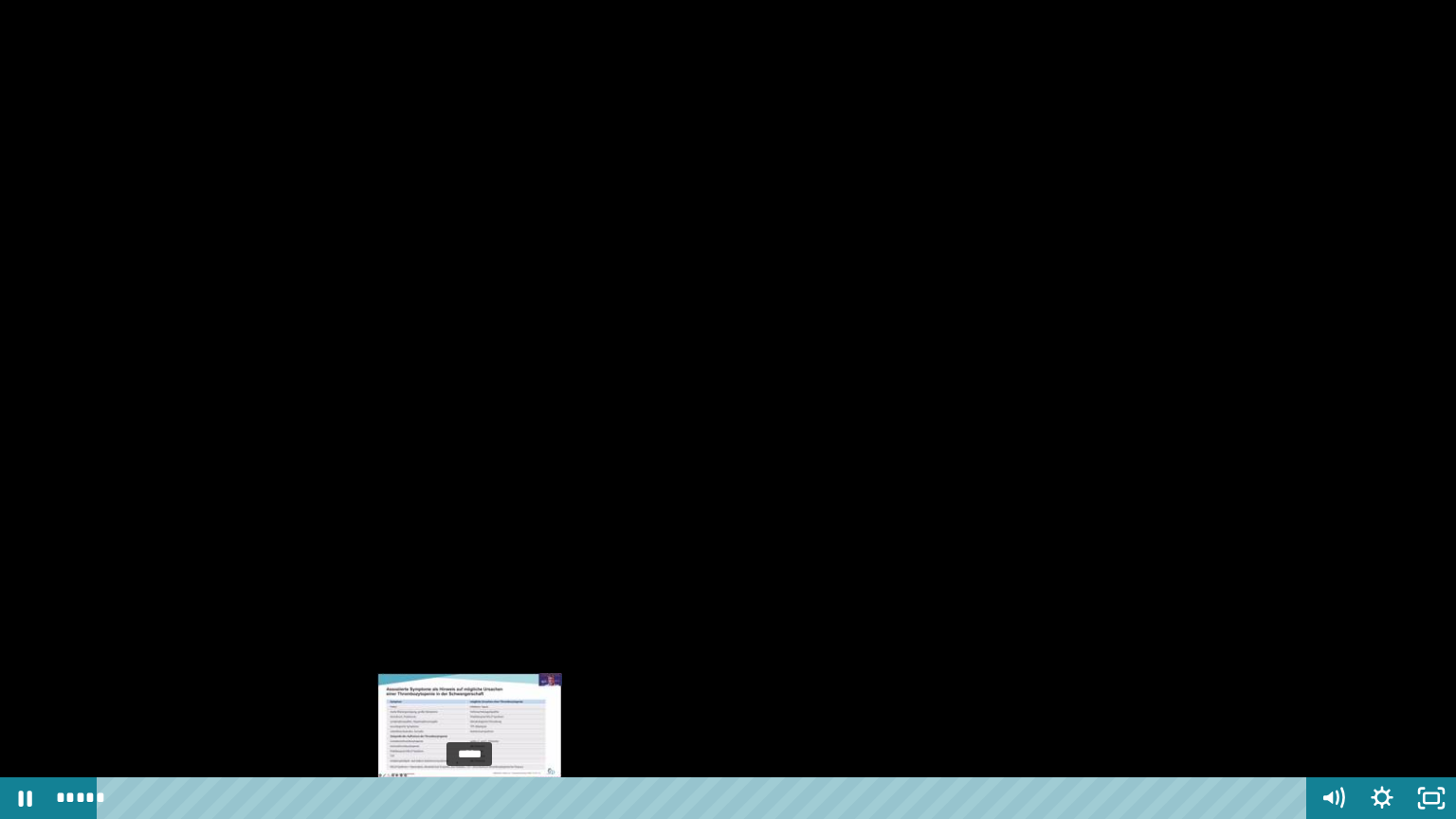 click on "*****" at bounding box center [705, 798] 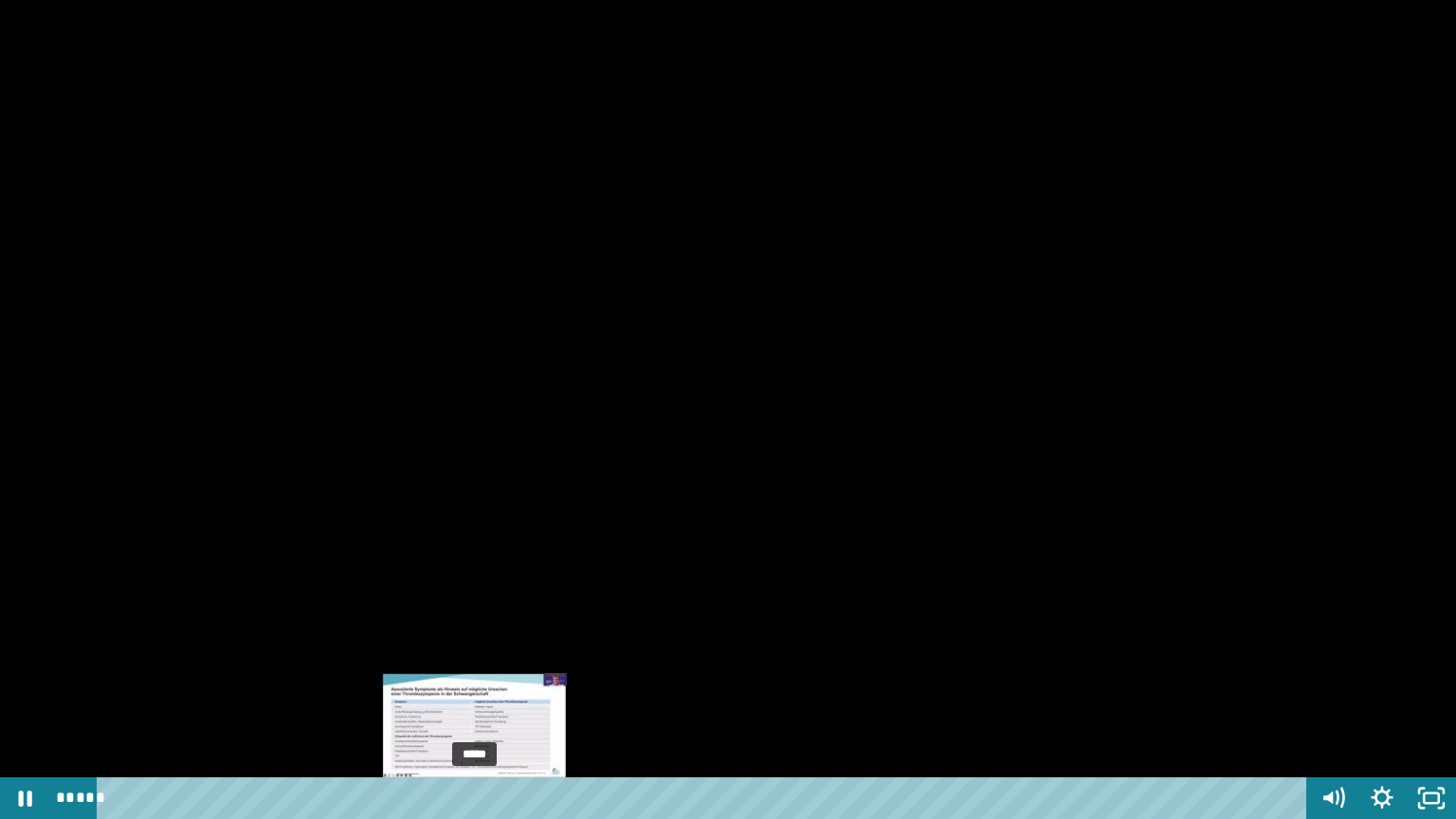 click at bounding box center (474, 798) 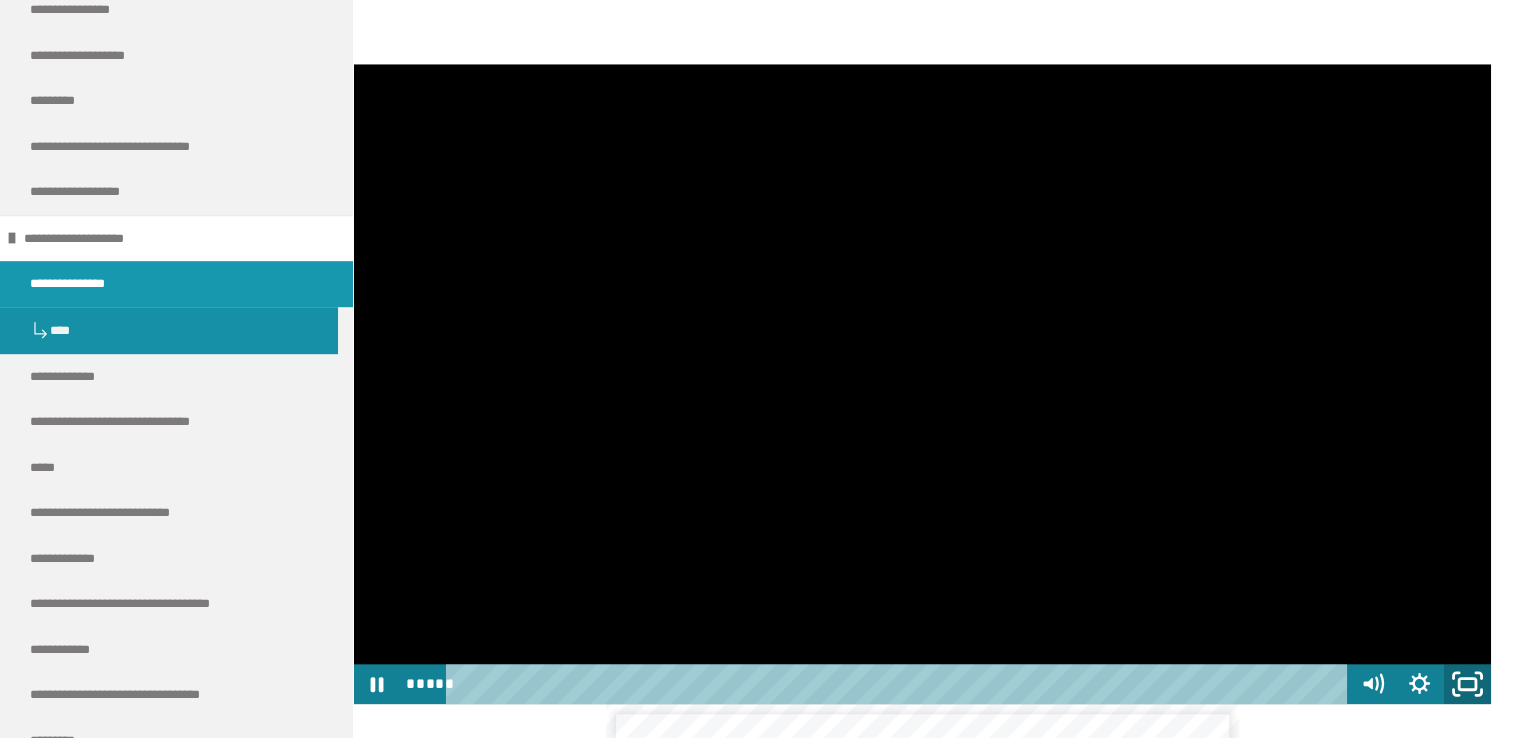 click 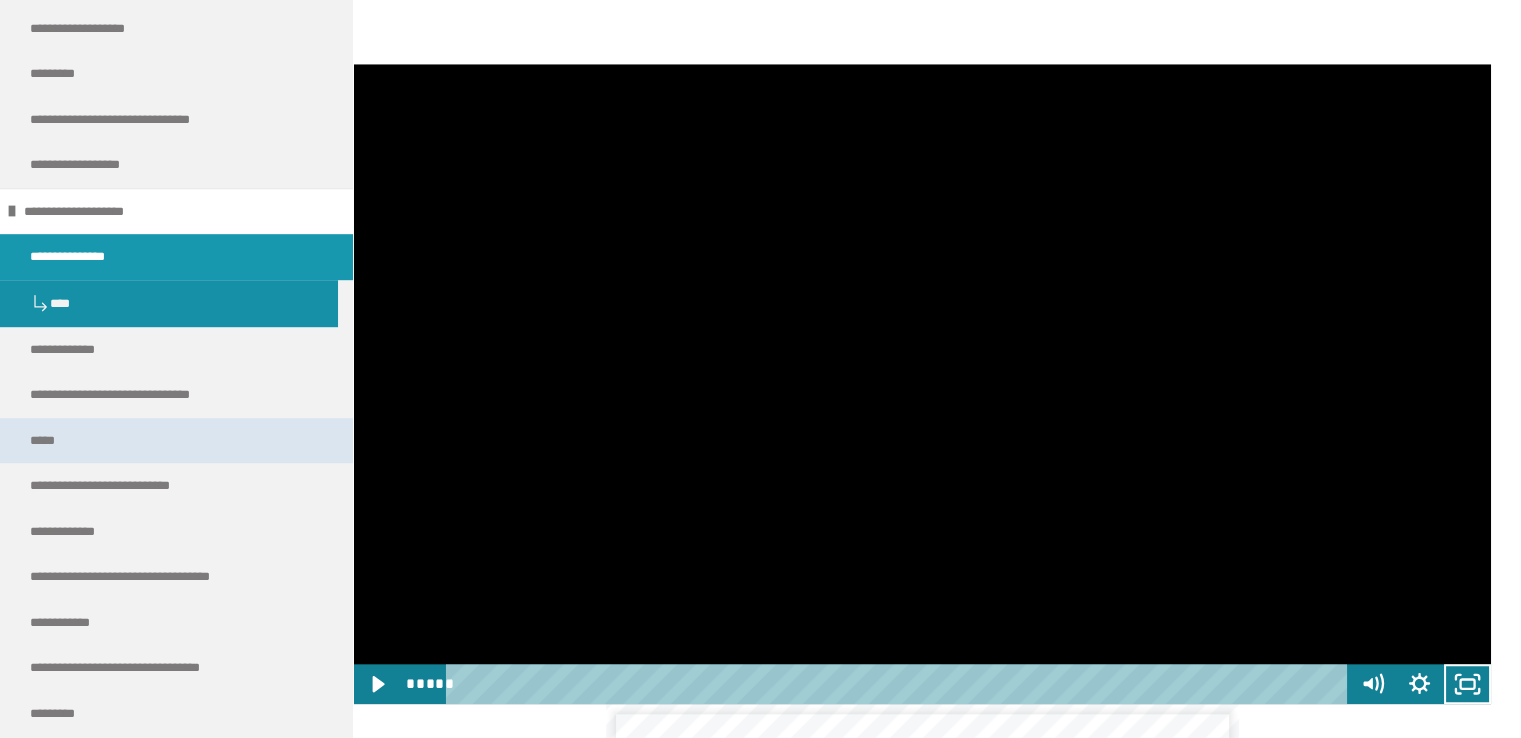 scroll, scrollTop: 1242, scrollLeft: 0, axis: vertical 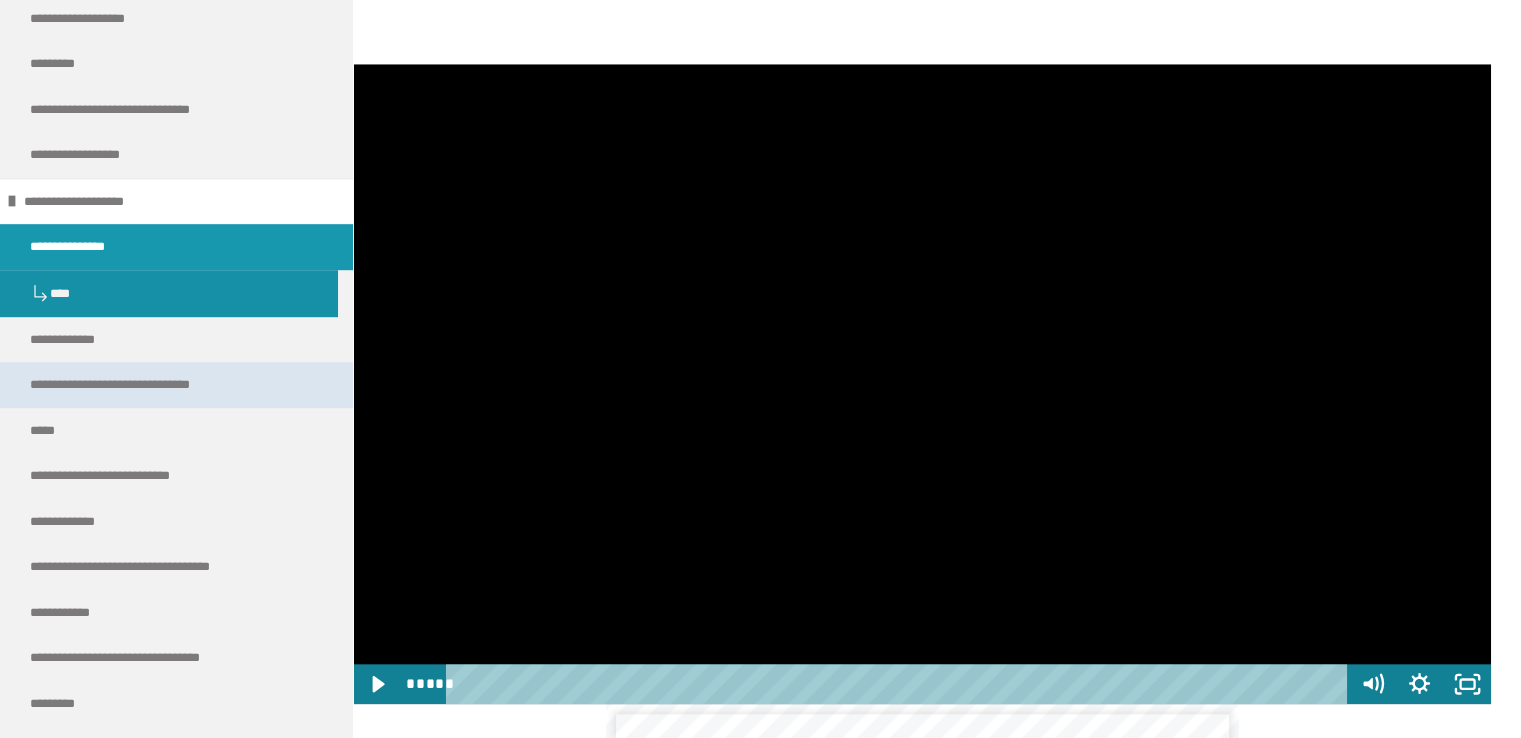 click on "**********" at bounding box center [154, 385] 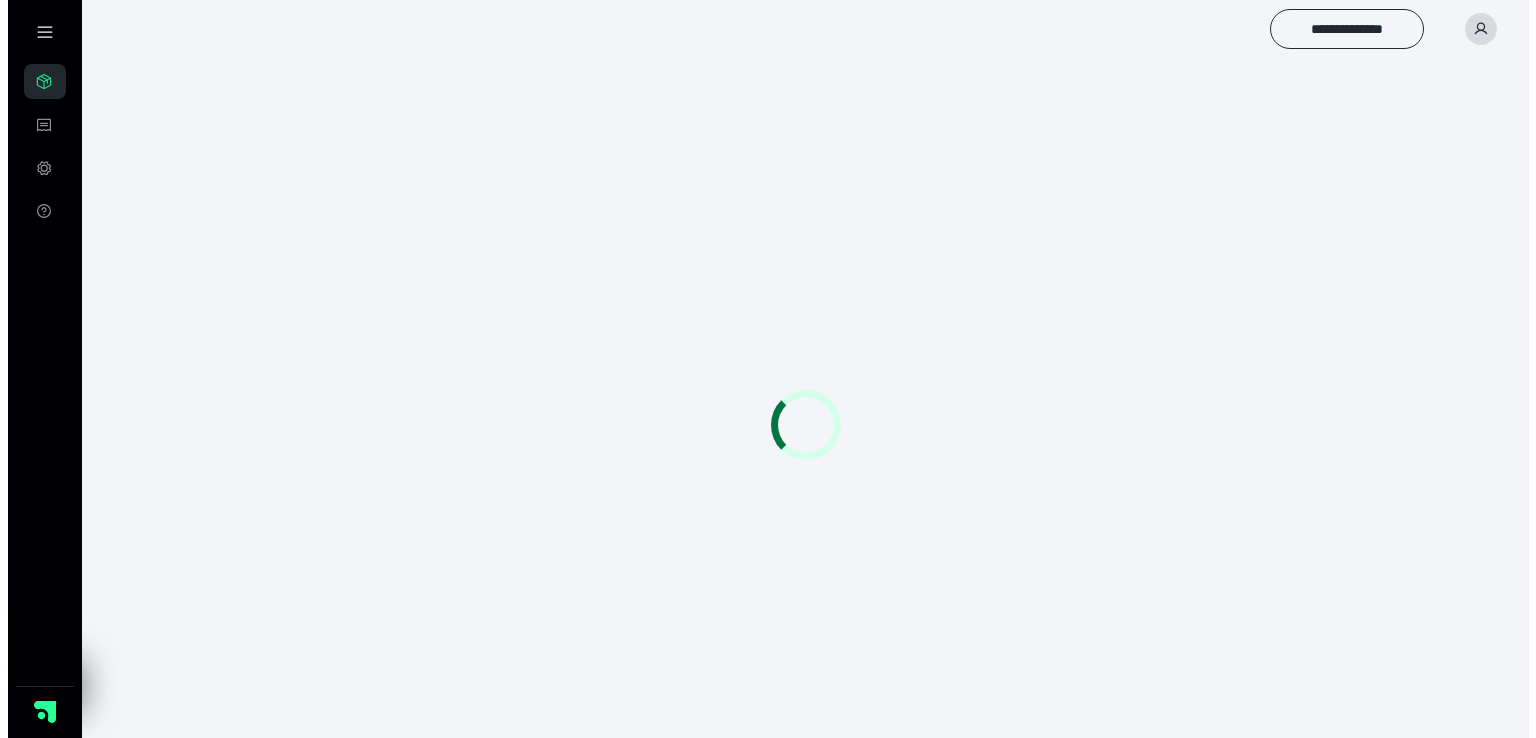 scroll, scrollTop: 0, scrollLeft: 0, axis: both 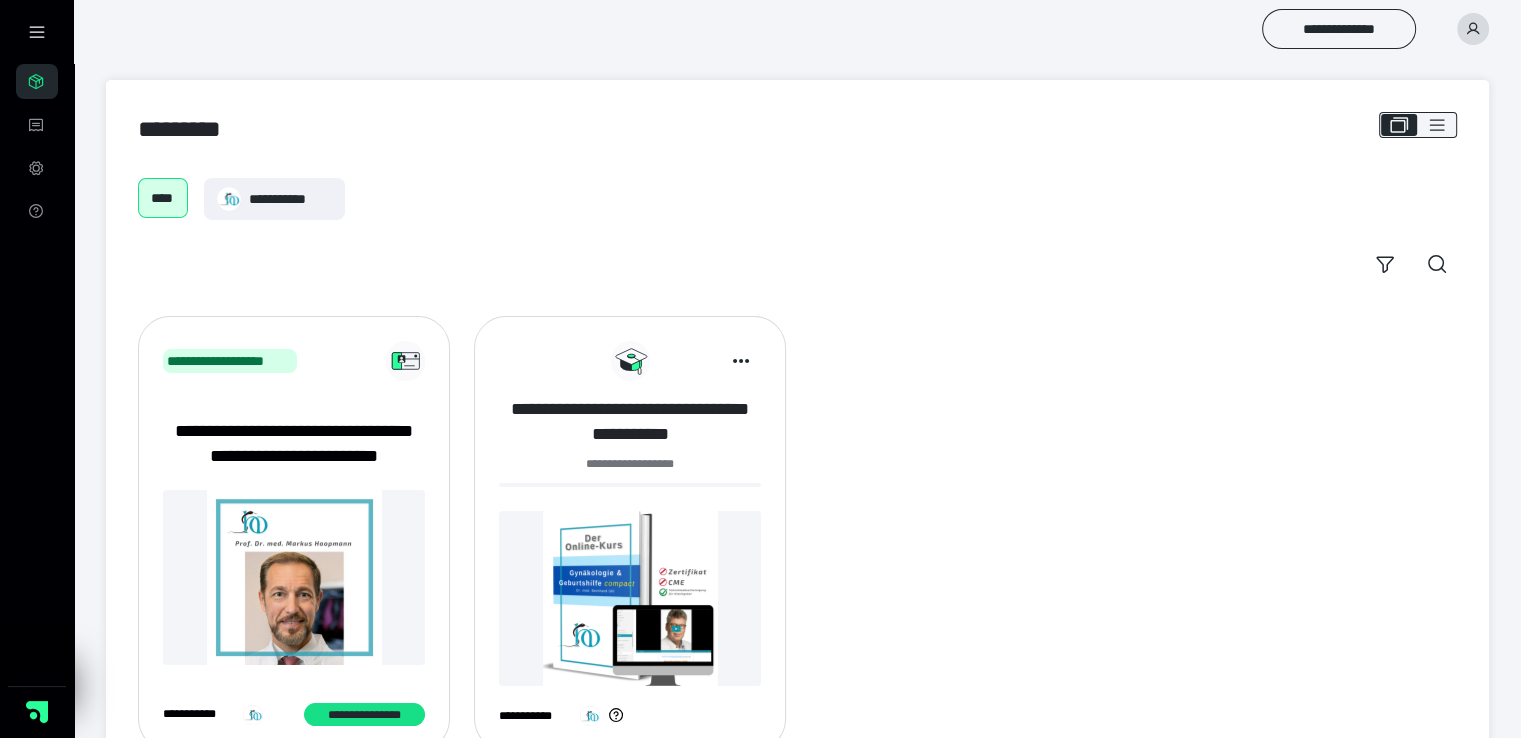 click on "**********" at bounding box center [630, 422] 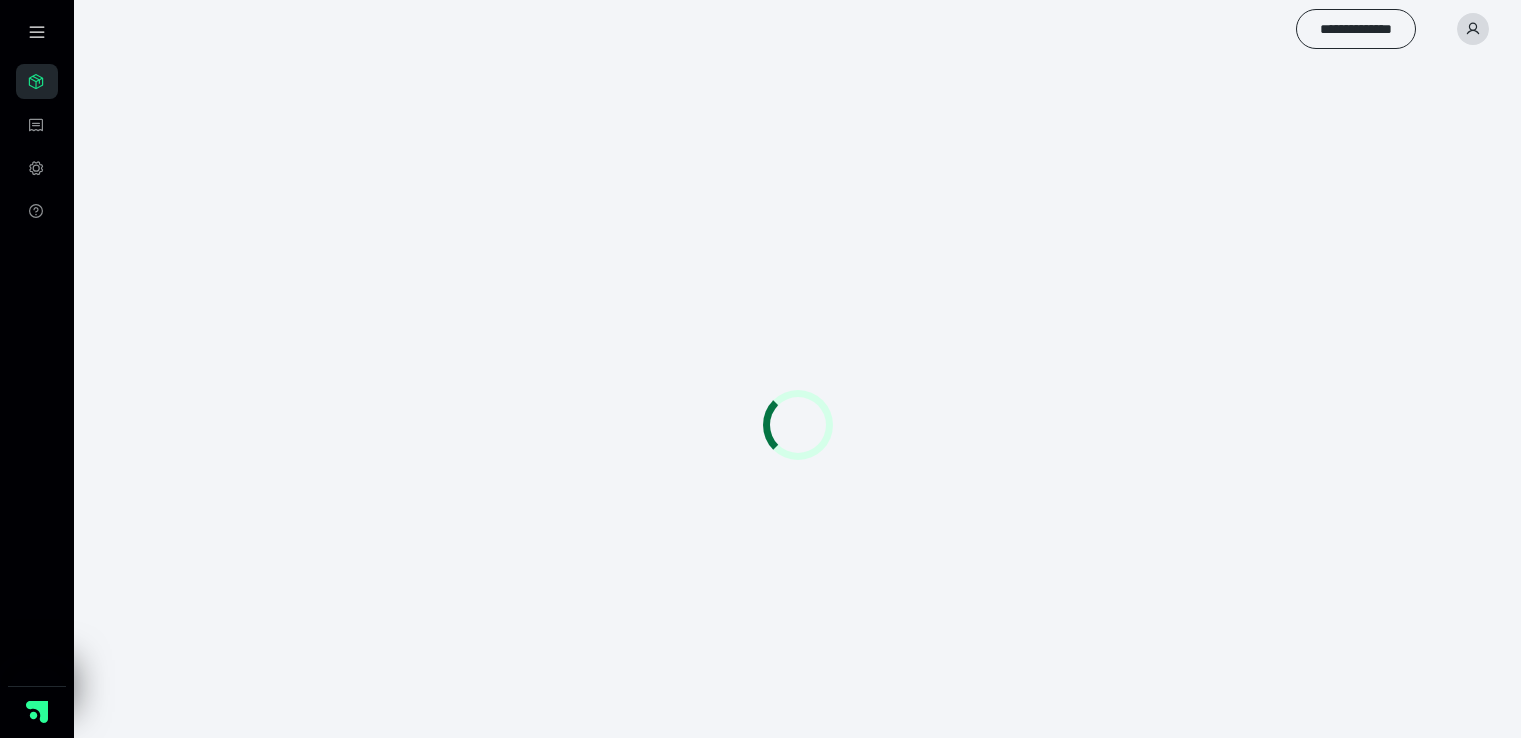scroll, scrollTop: 0, scrollLeft: 0, axis: both 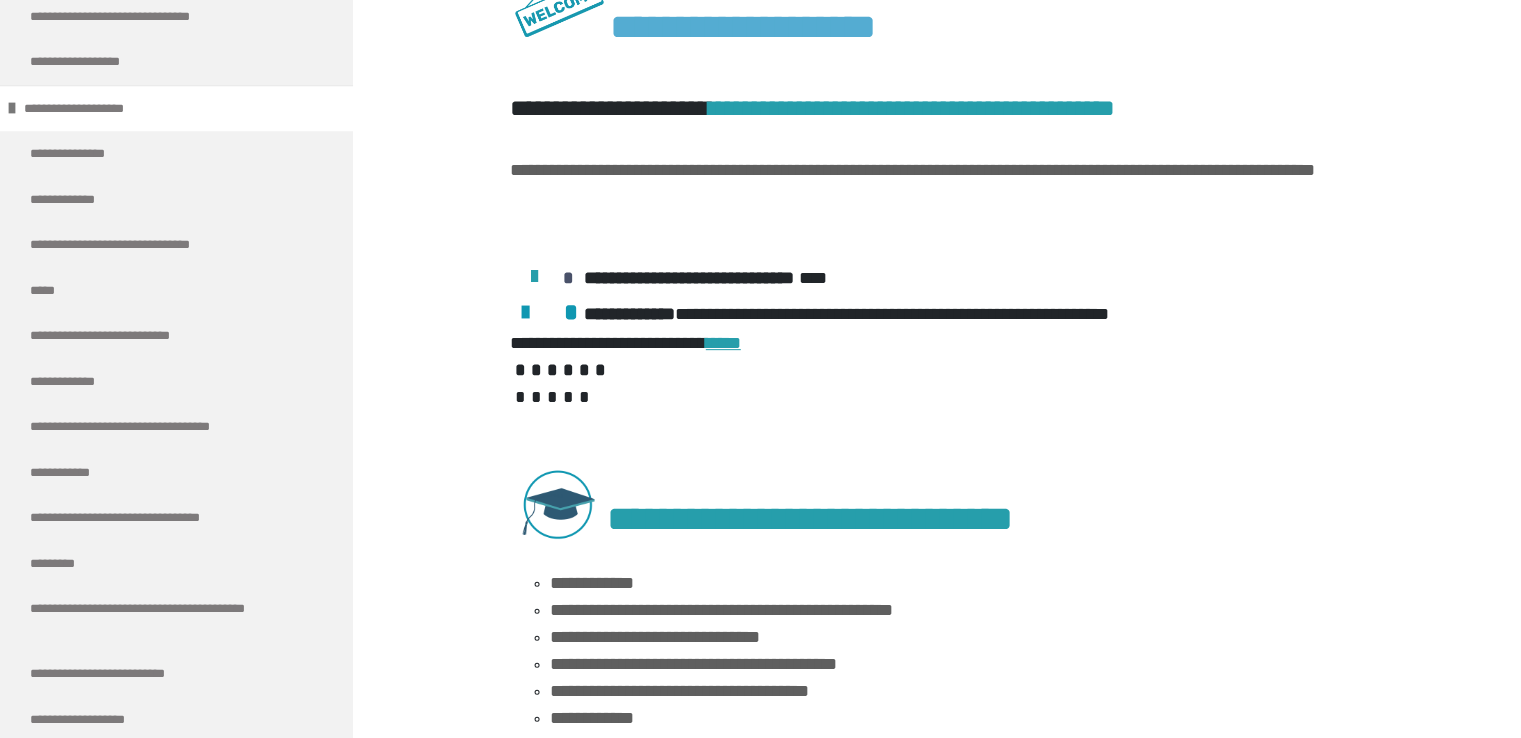 click on "**********" at bounding box center (153, 518) 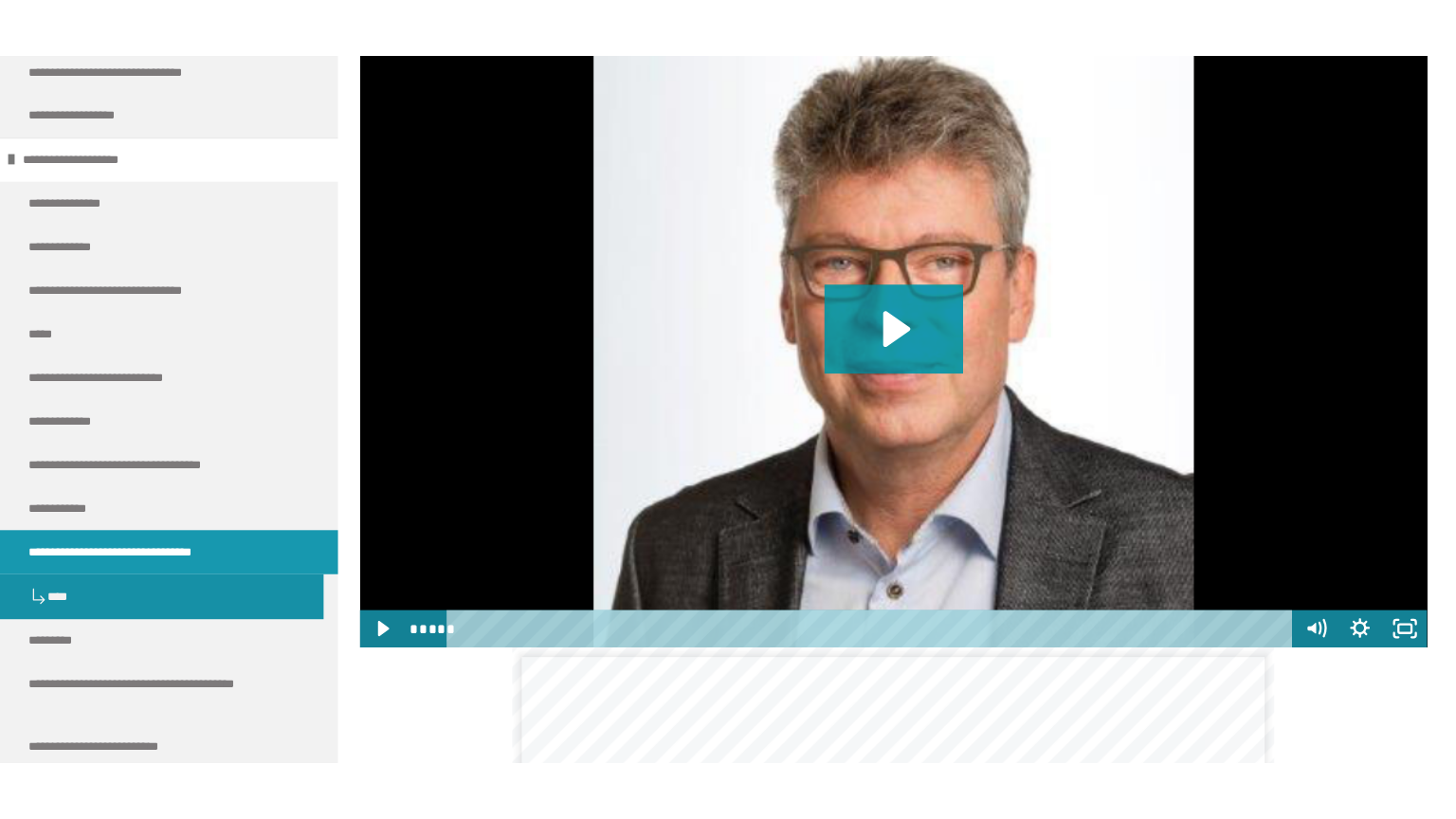 scroll, scrollTop: 889, scrollLeft: 0, axis: vertical 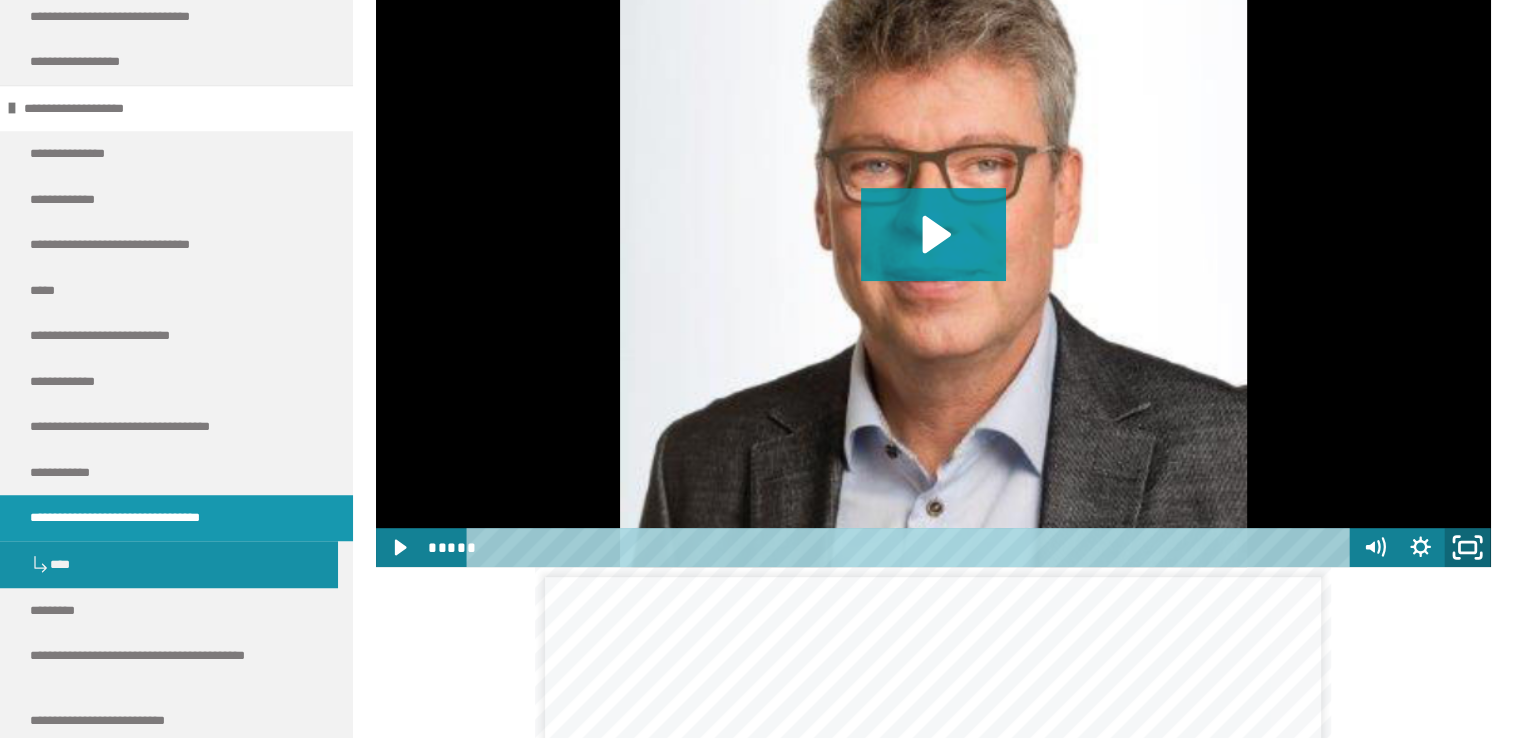click 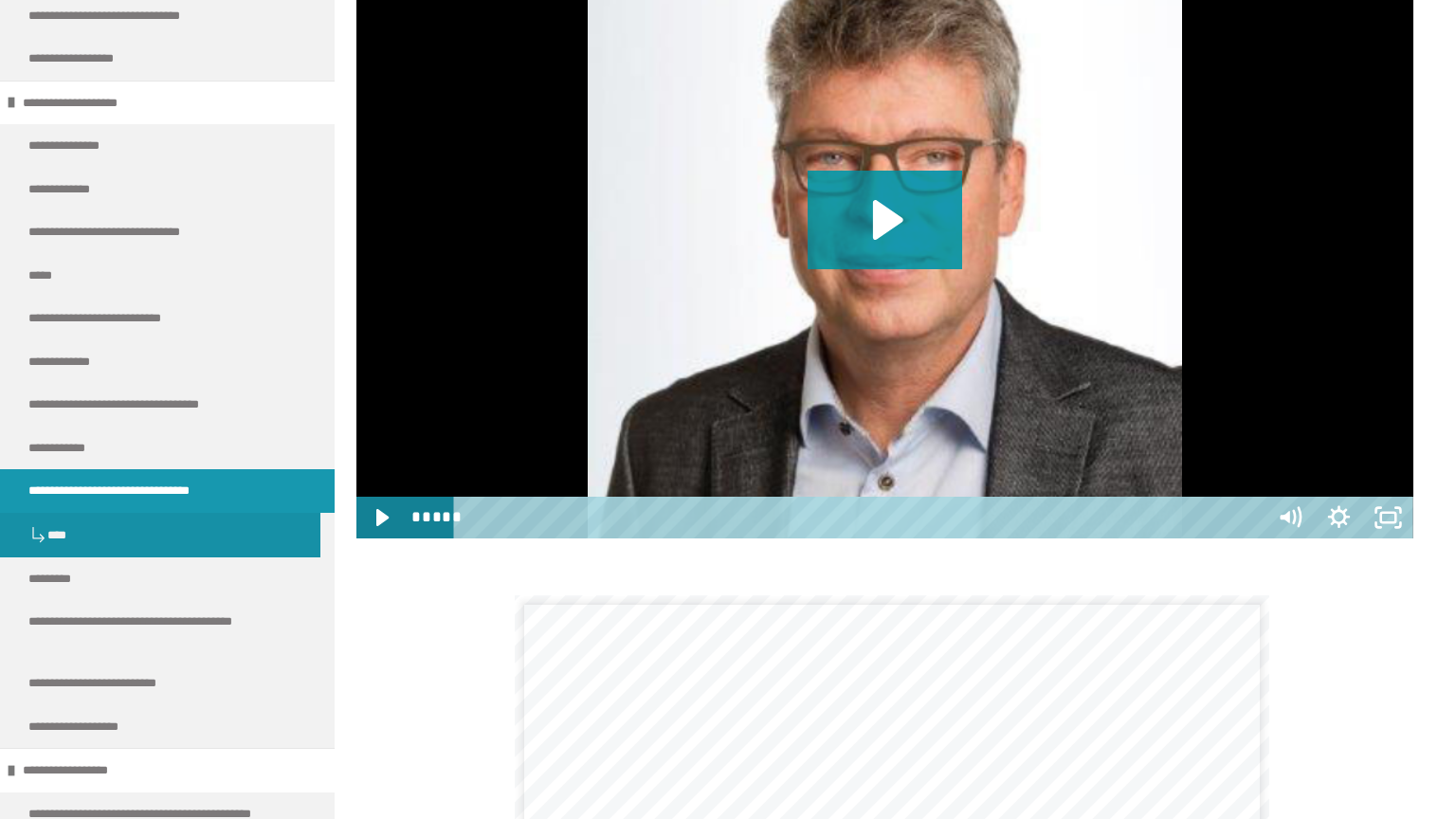type 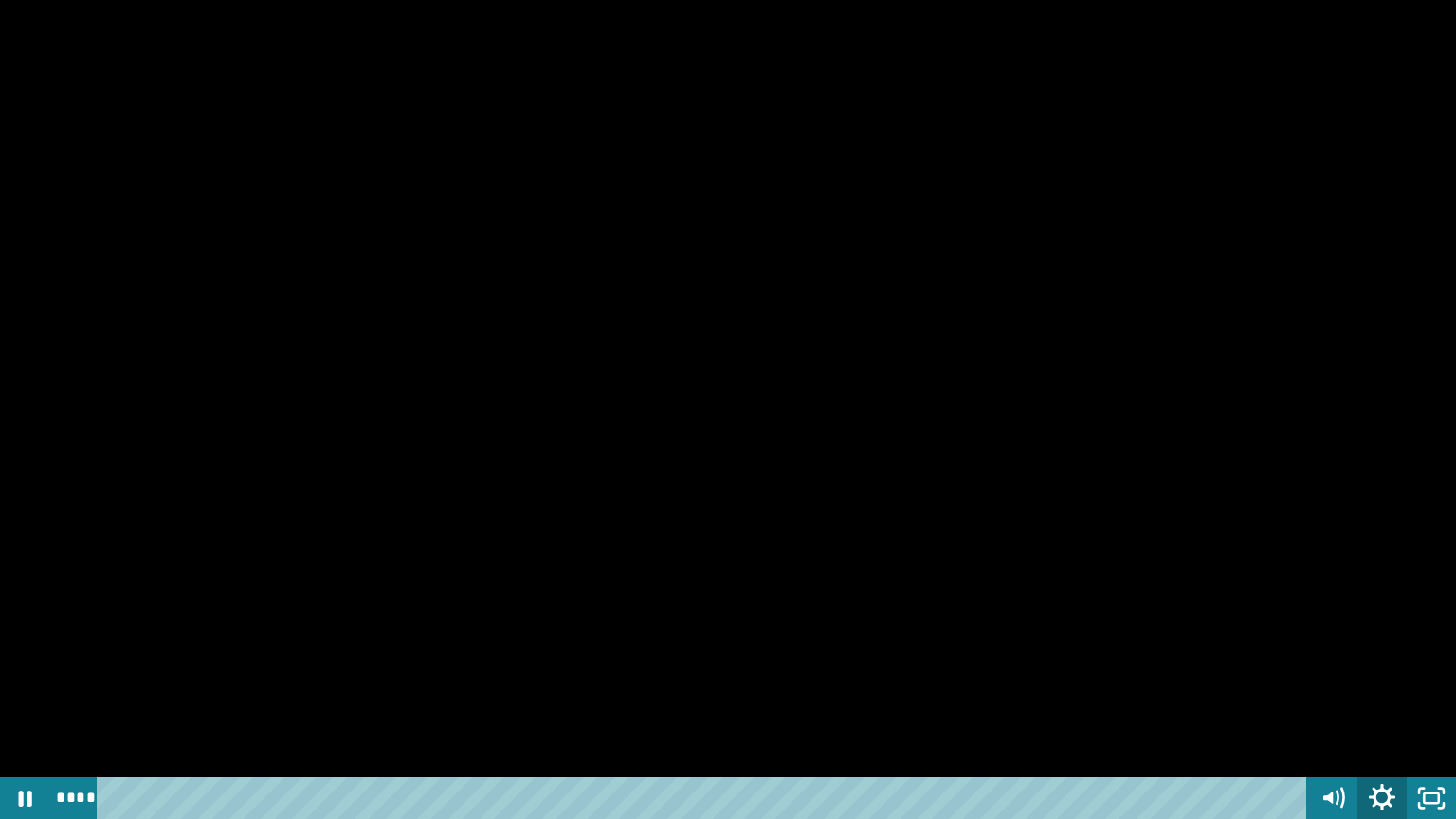 click 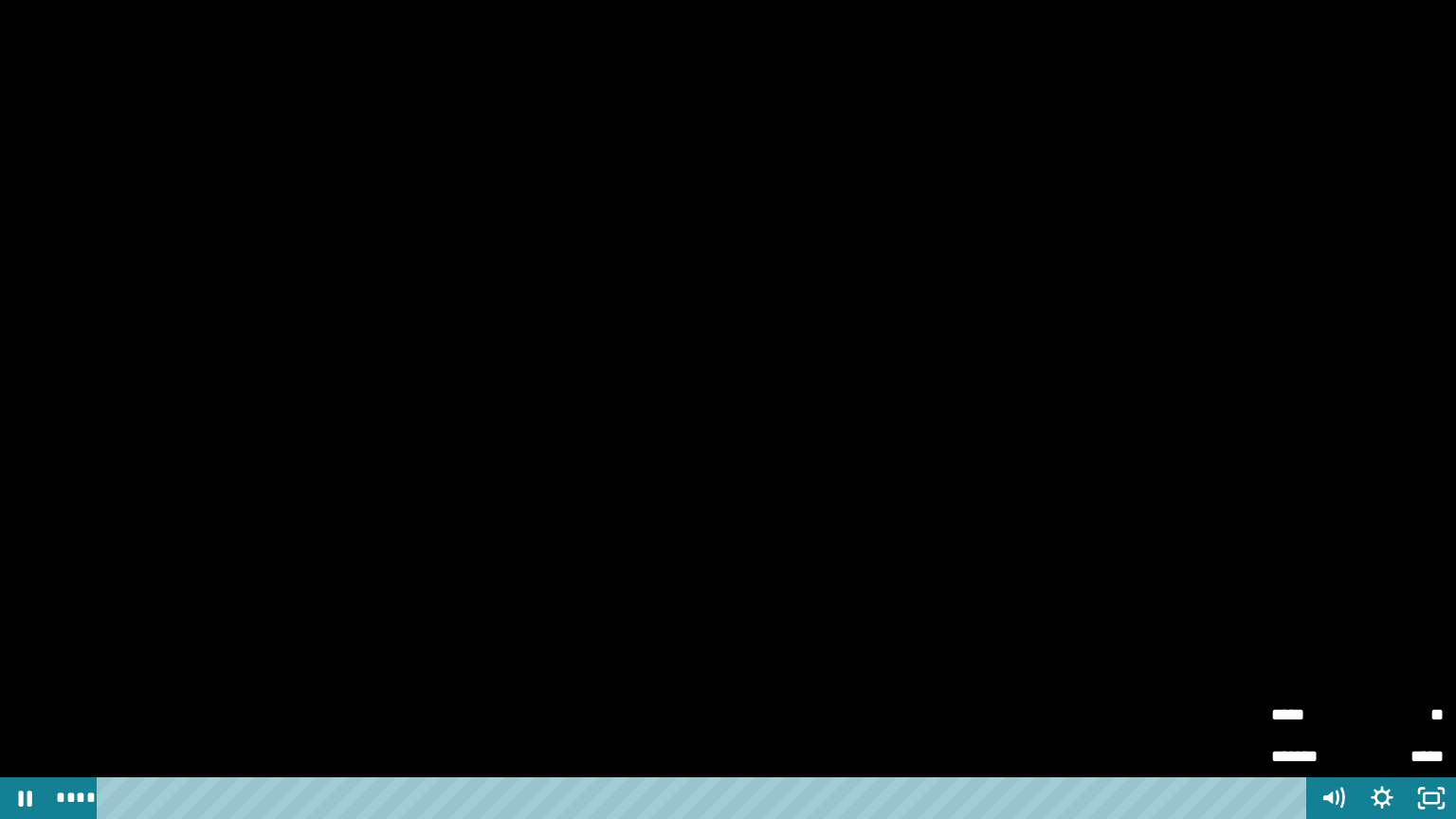 click on "**" at bounding box center (1400, 714) 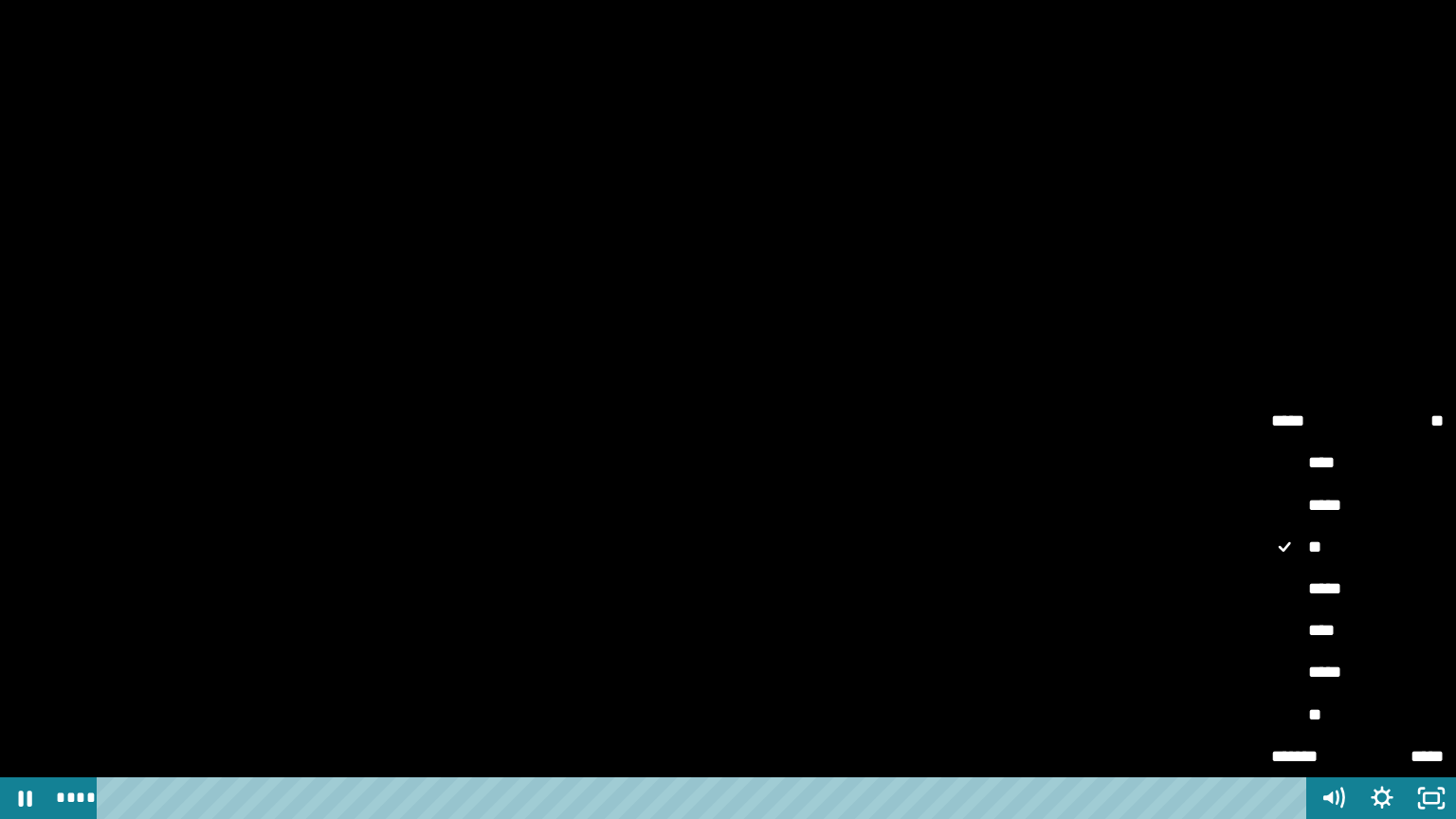 click on "****" at bounding box center [1357, 631] 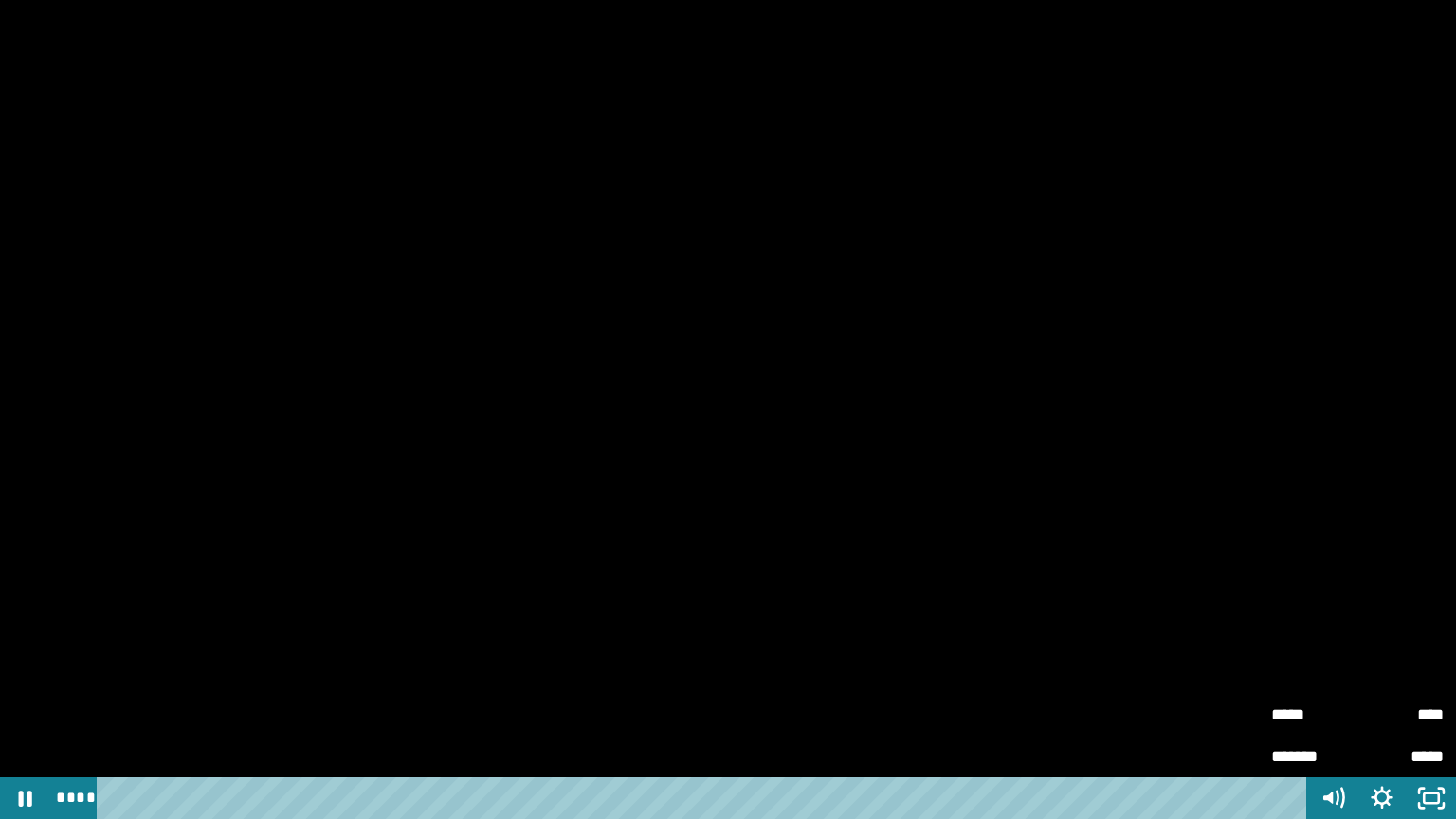 click at bounding box center [728, 410] 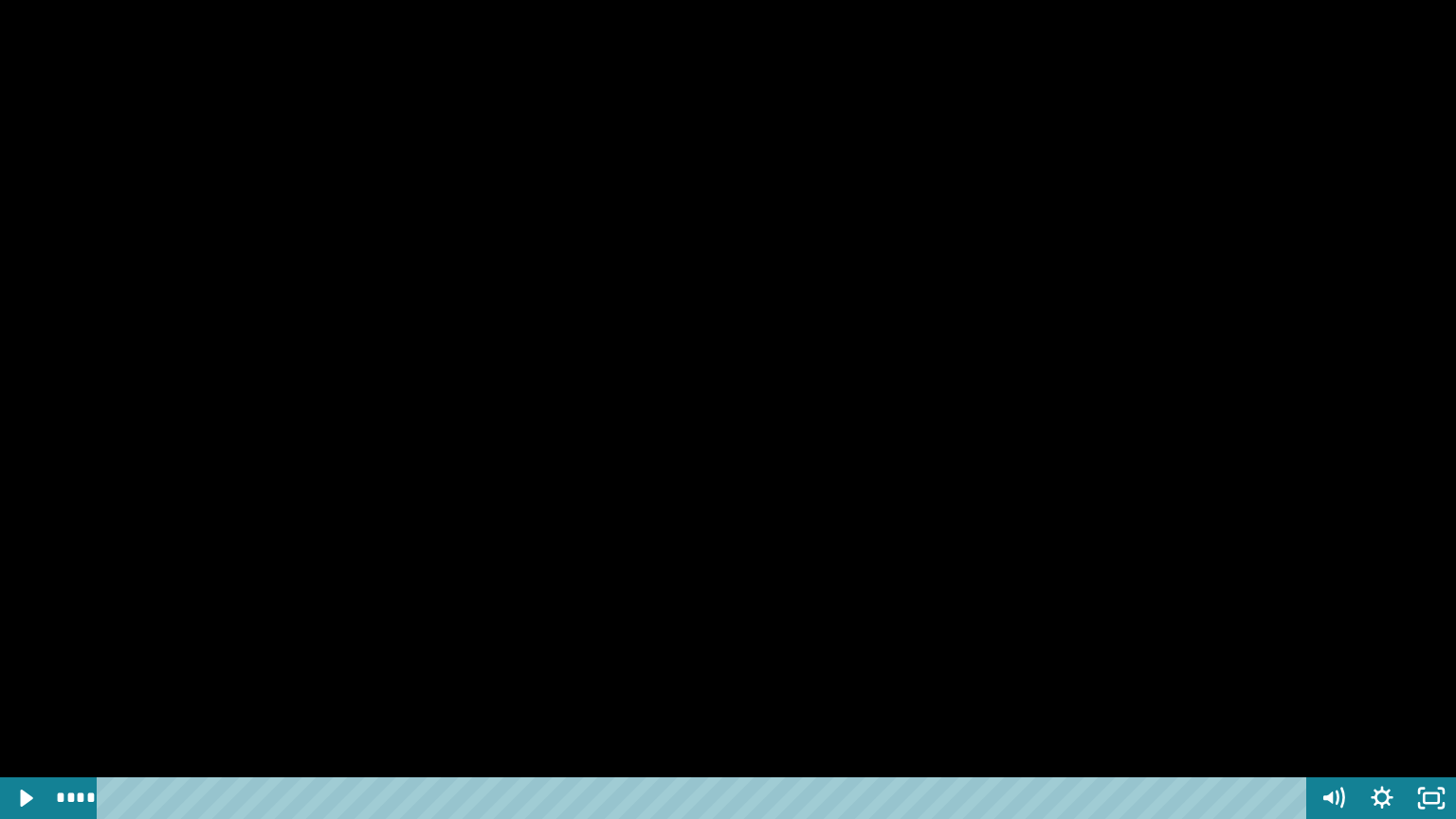 click at bounding box center (728, 410) 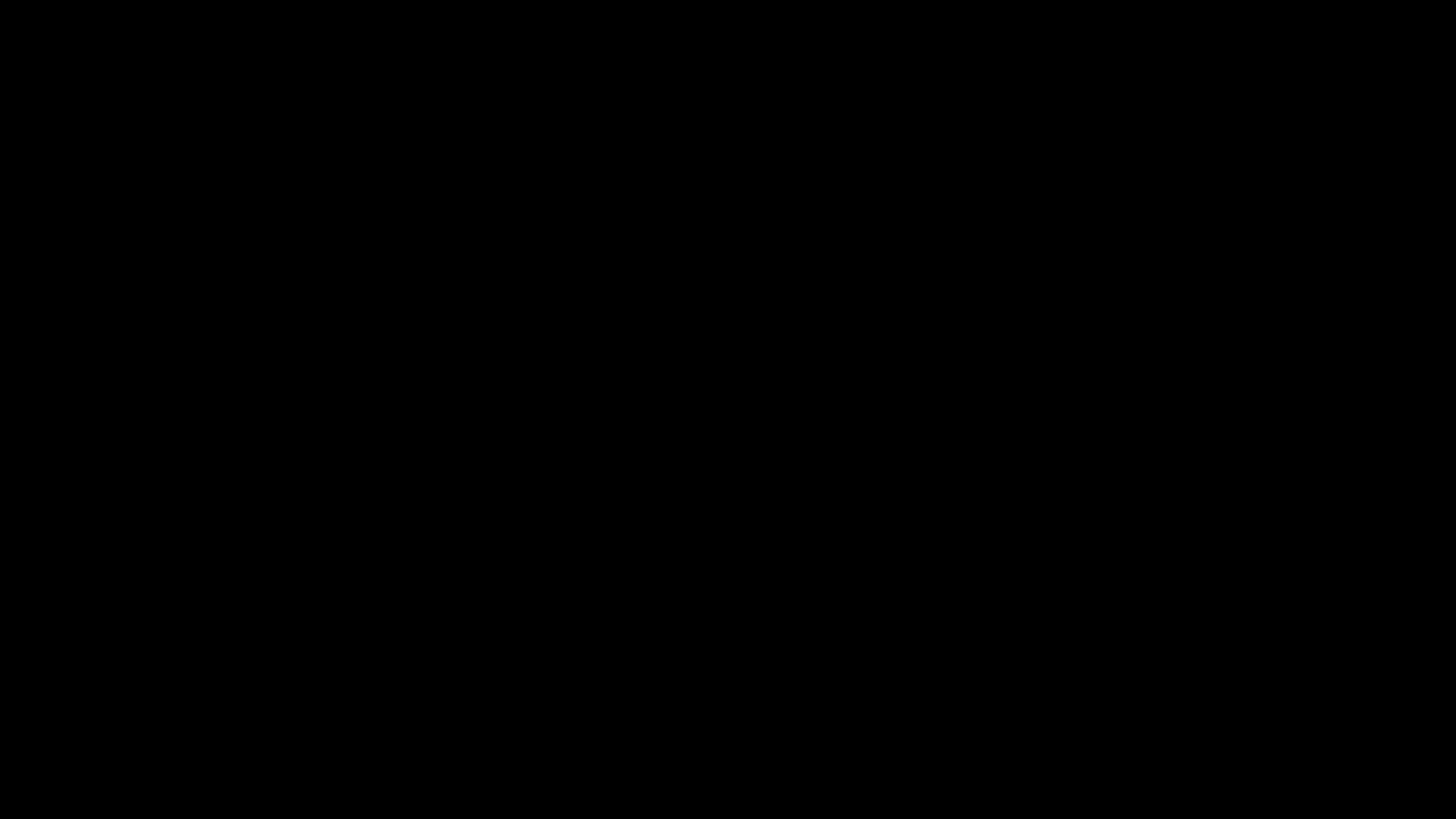 type 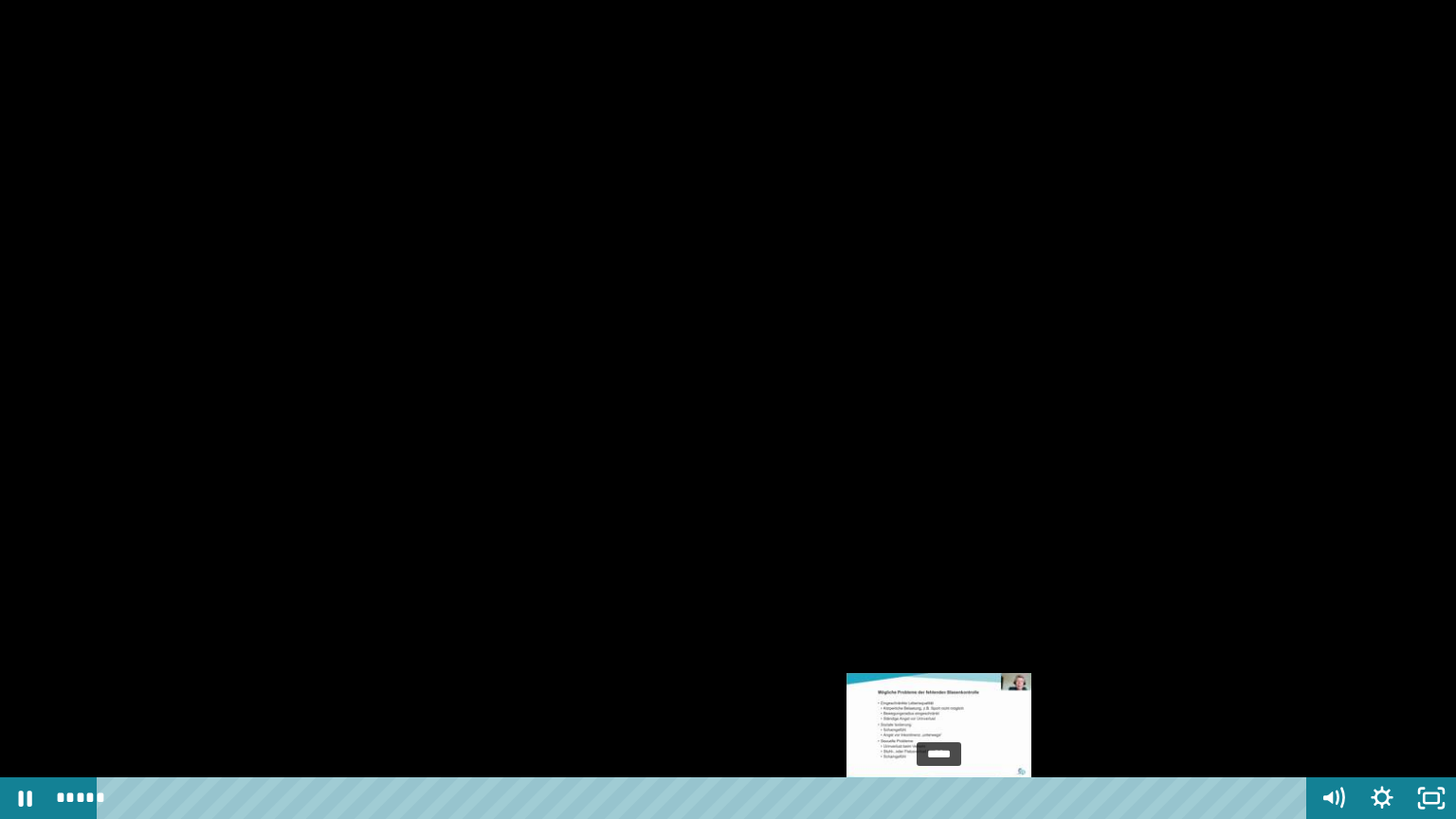 click on "*****" at bounding box center [705, 798] 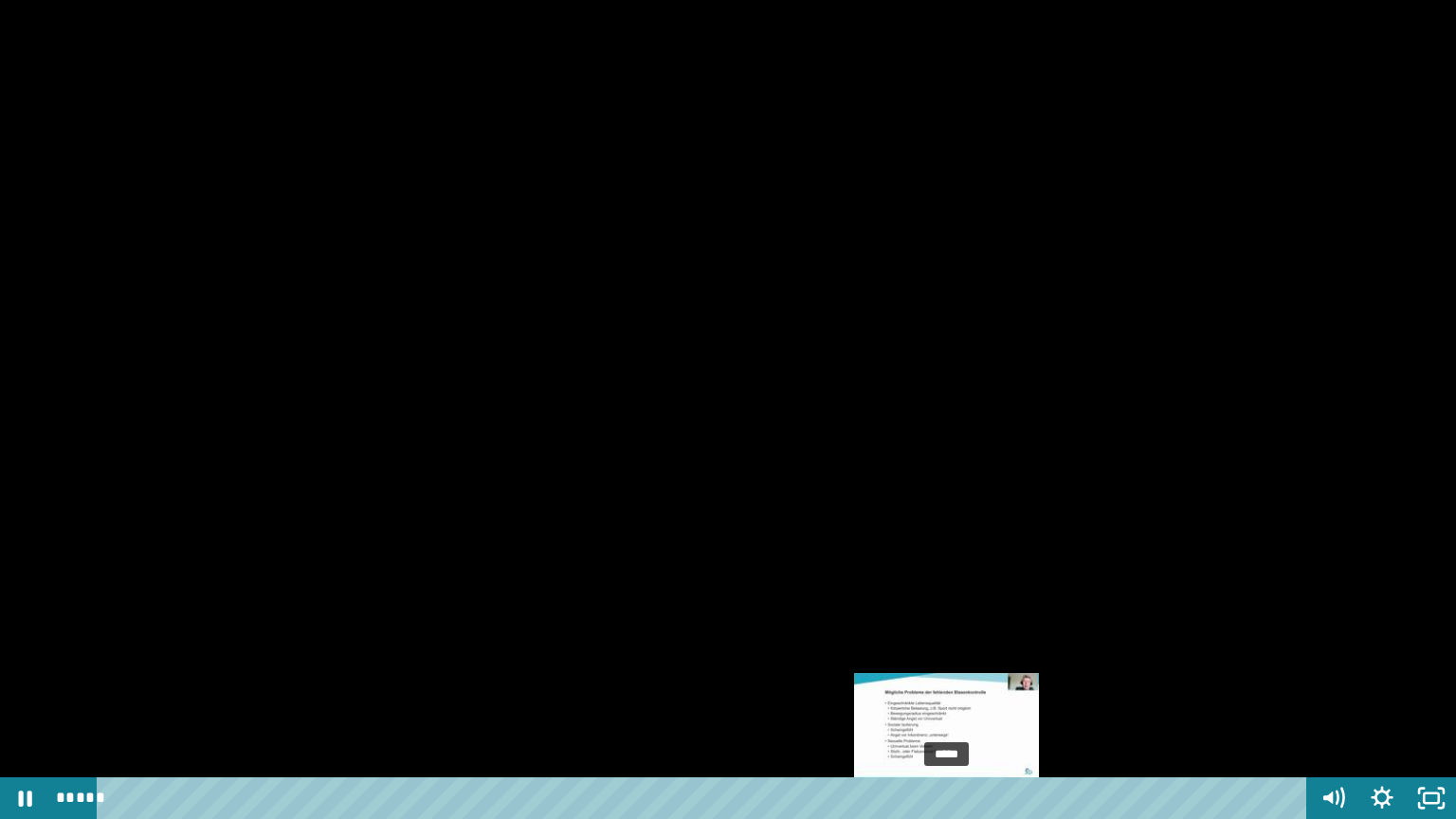 click on "*****" at bounding box center [705, 798] 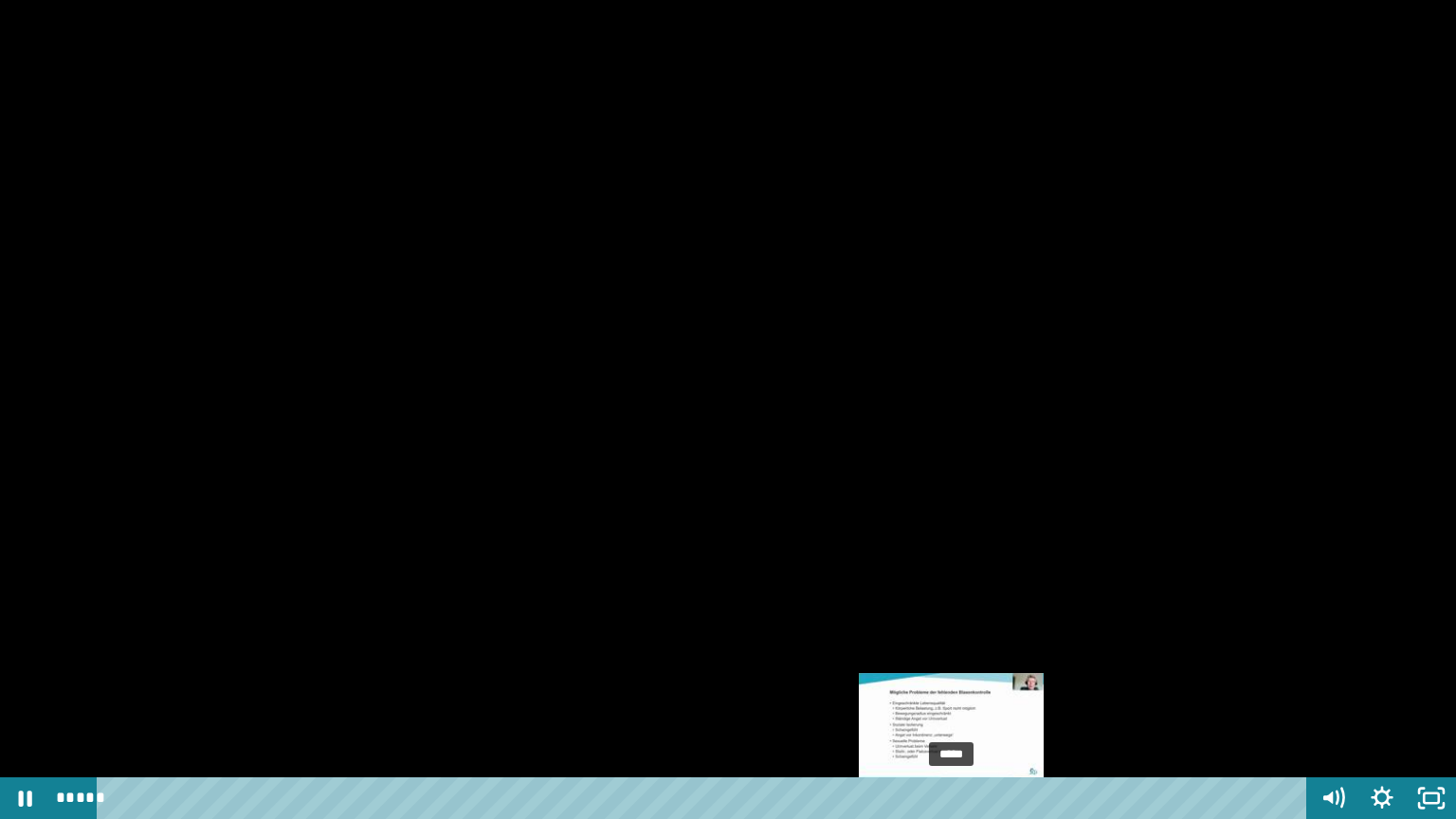 click at bounding box center (951, 798) 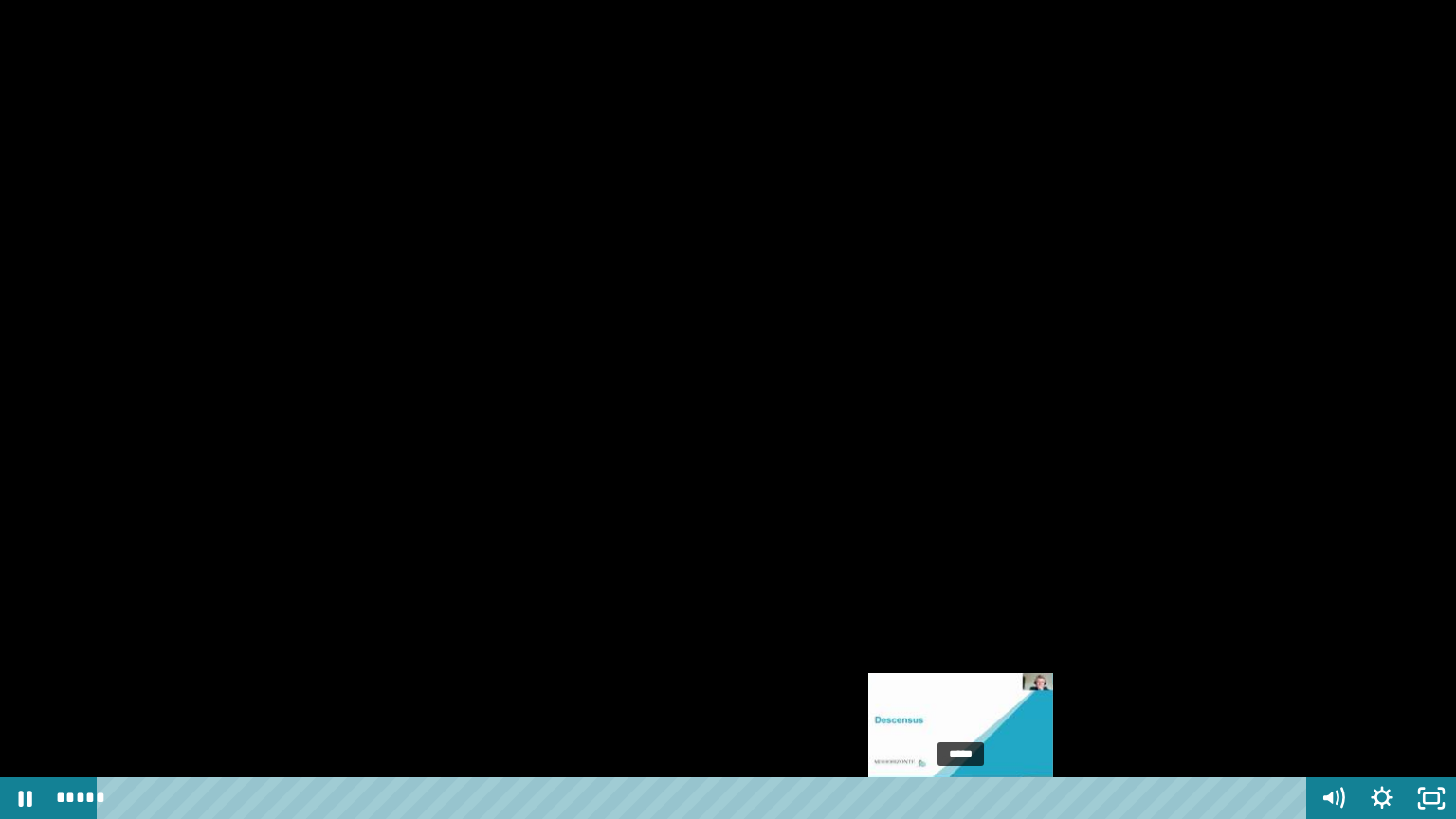 click on "*****" at bounding box center (705, 798) 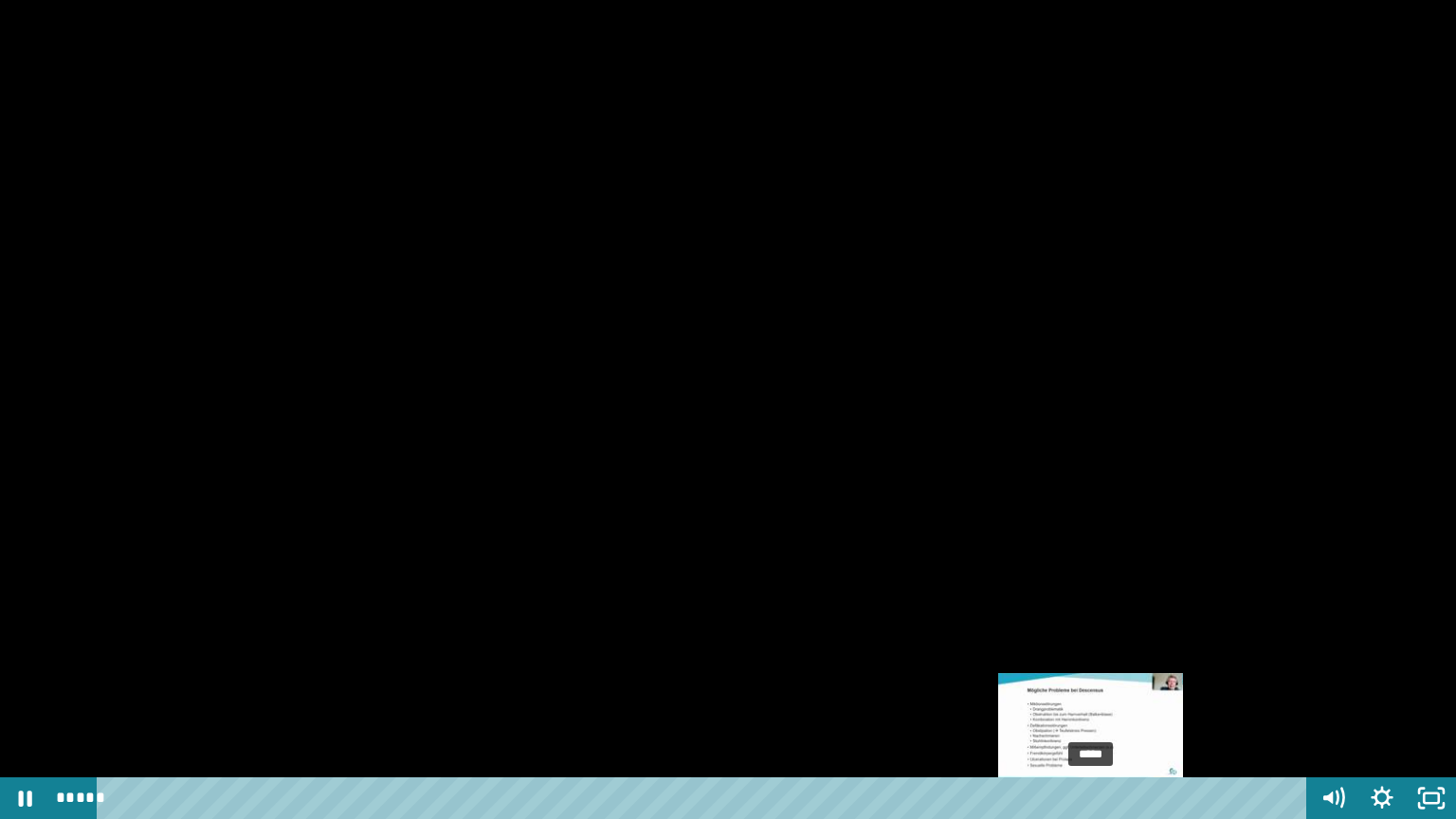 click on "*****" at bounding box center [705, 798] 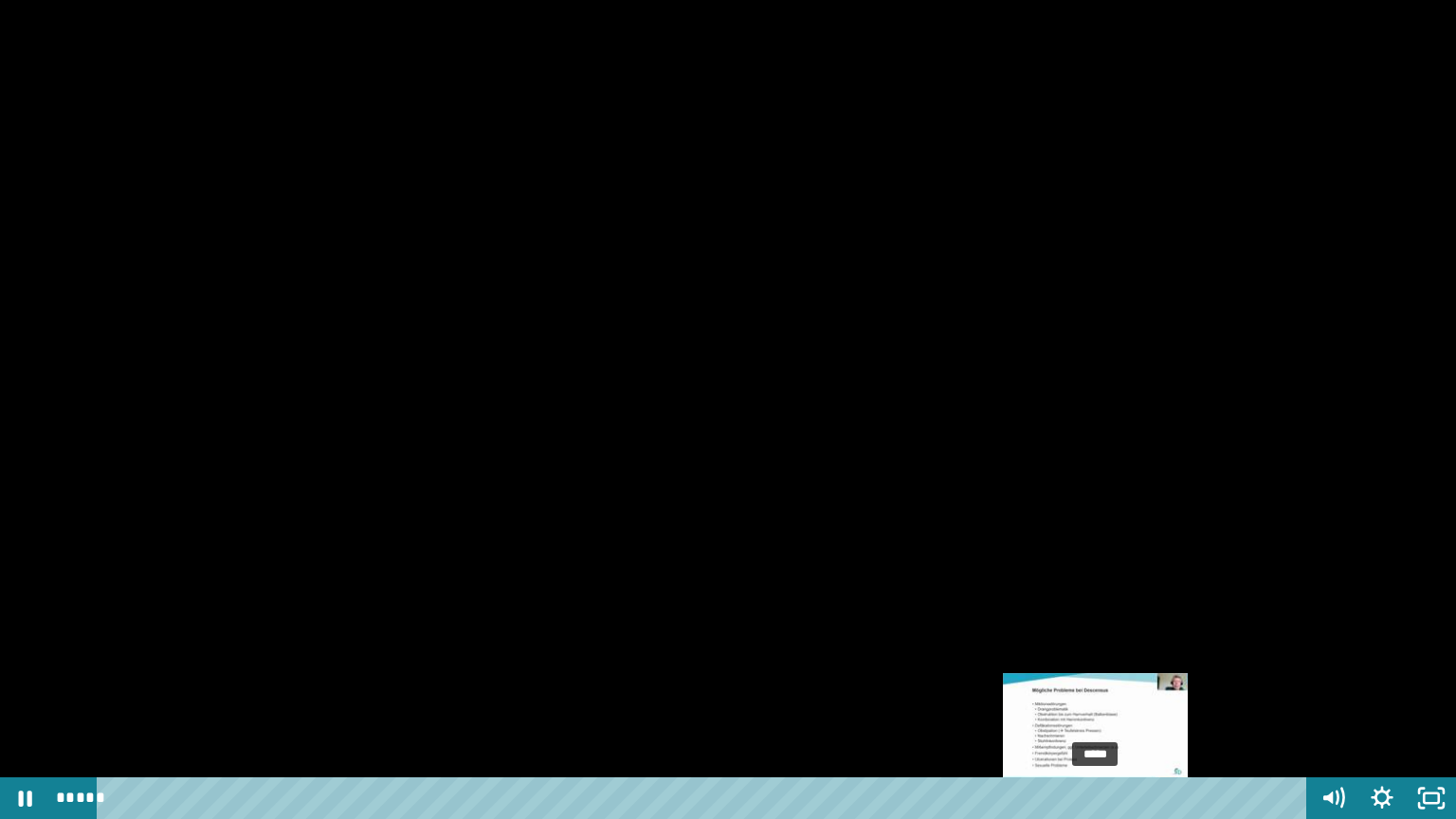 click at bounding box center (1091, 798) 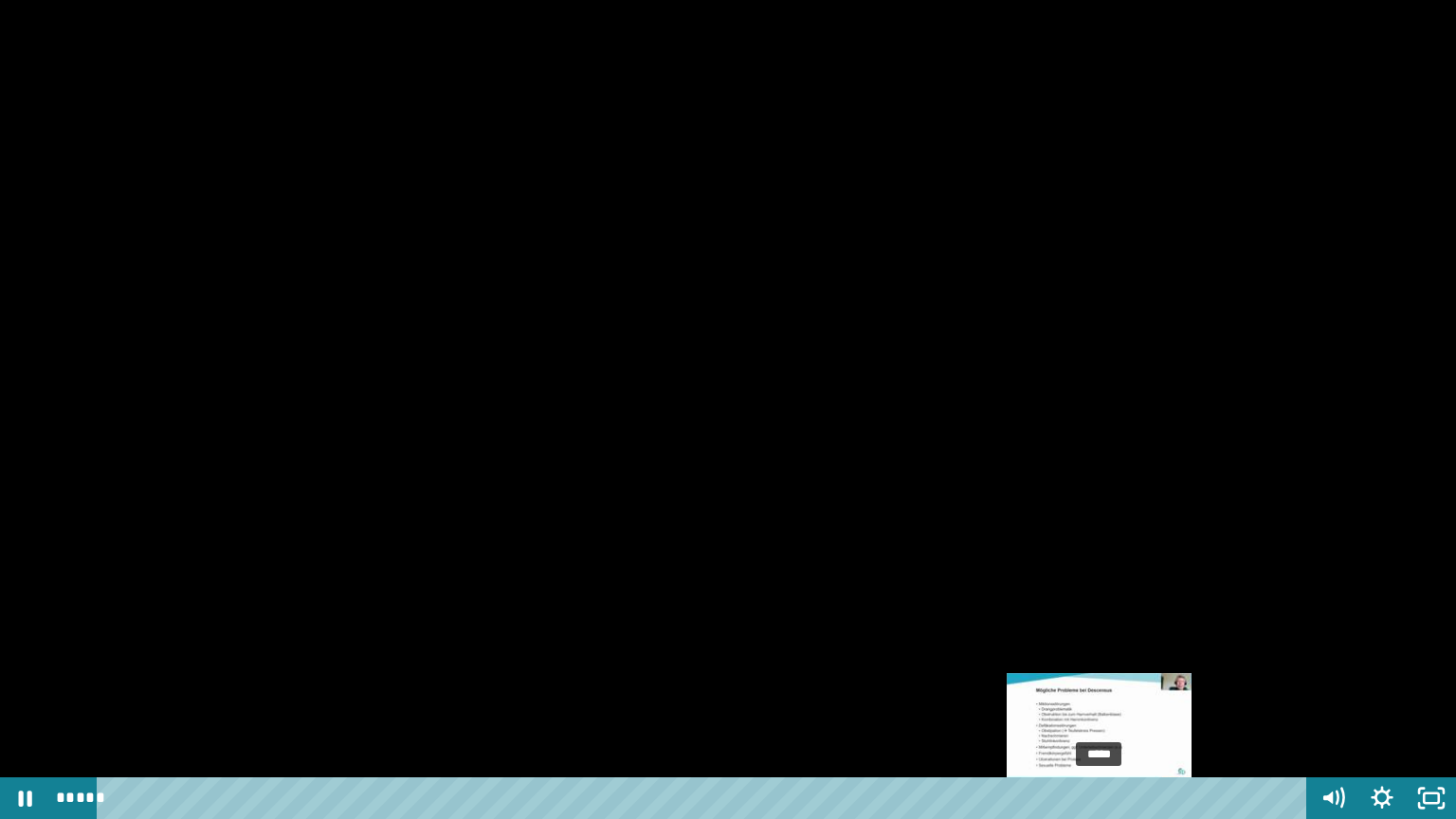 click at bounding box center [1099, 798] 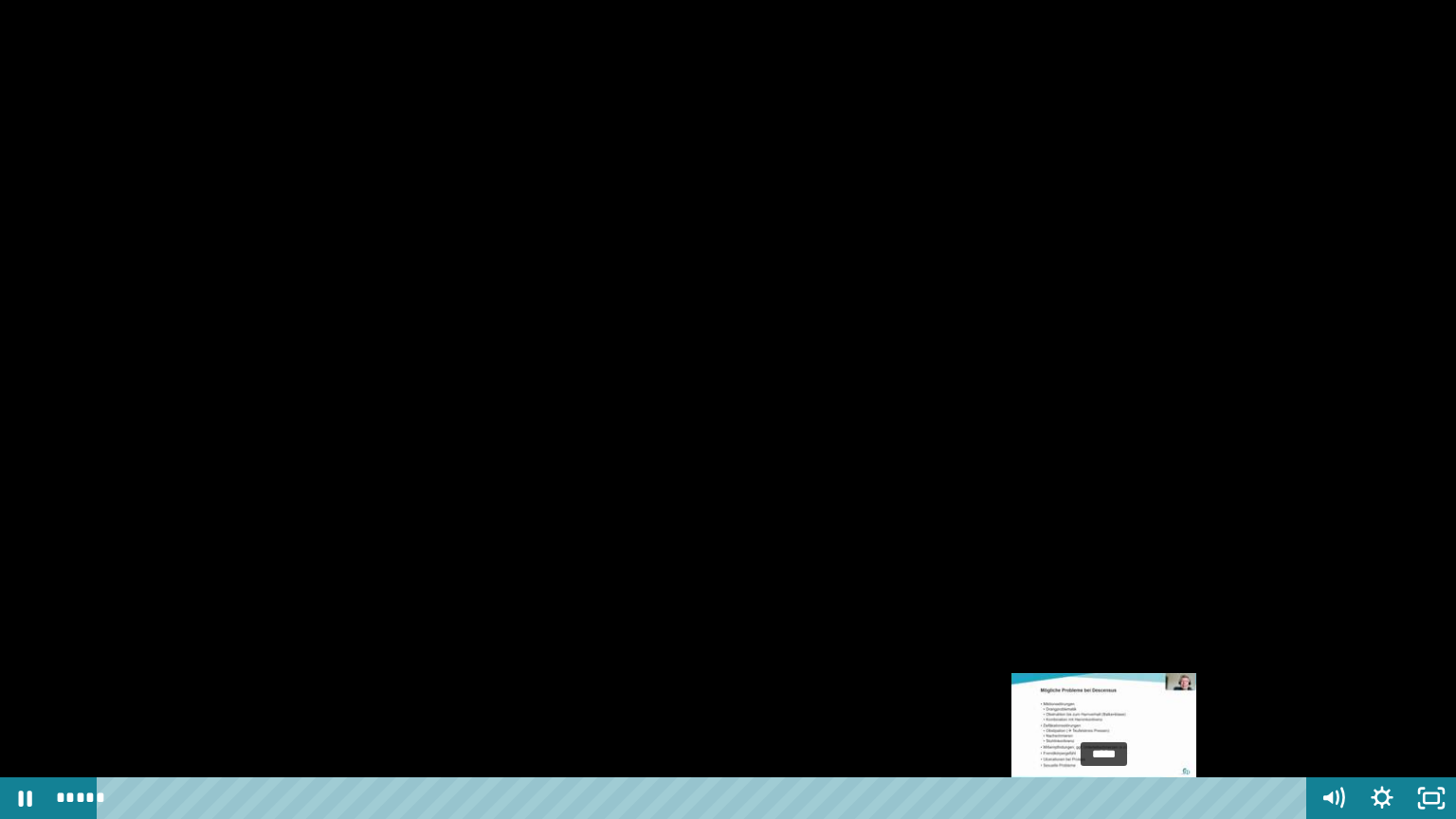 click at bounding box center (1103, 798) 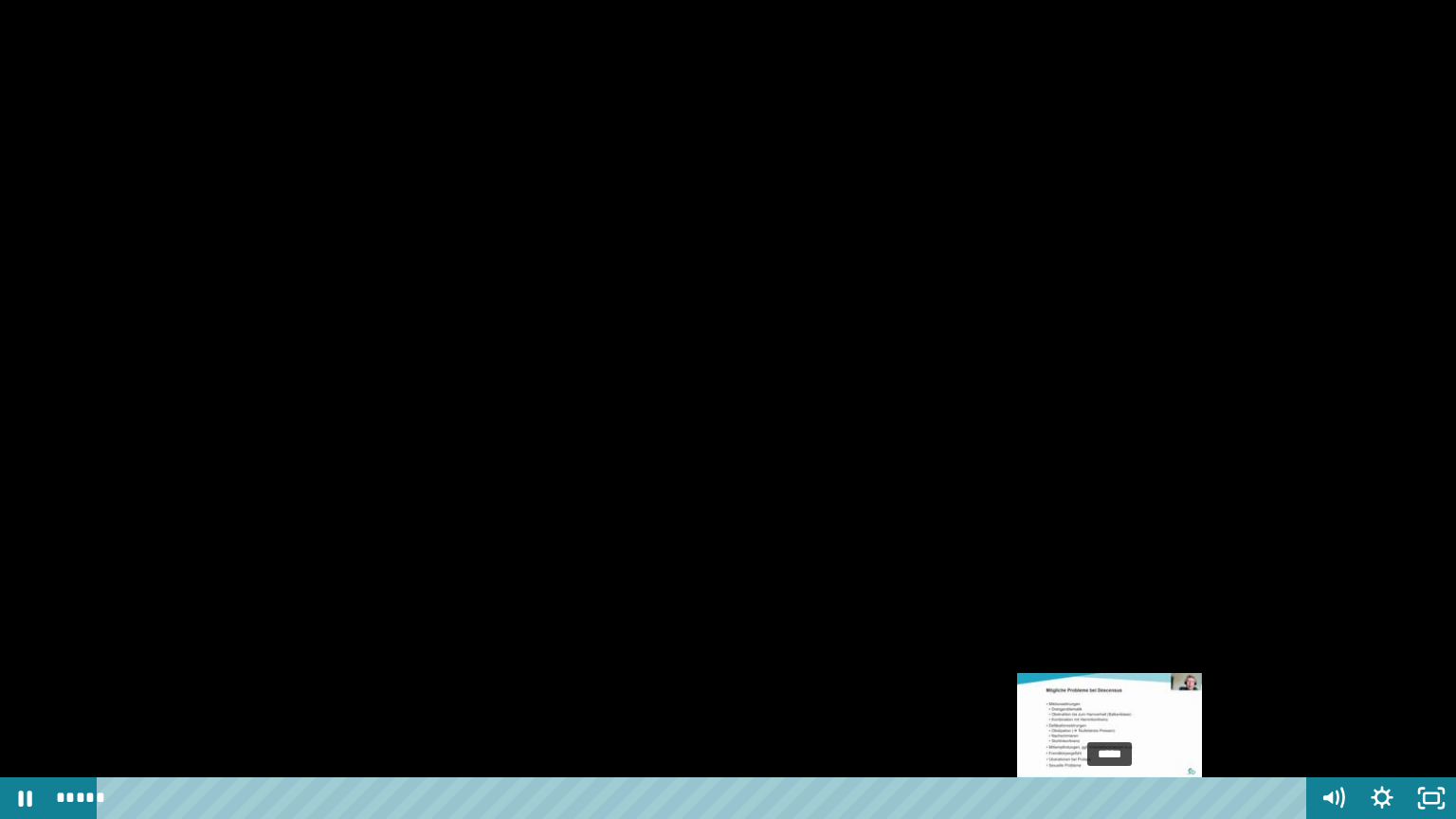 click at bounding box center [1109, 798] 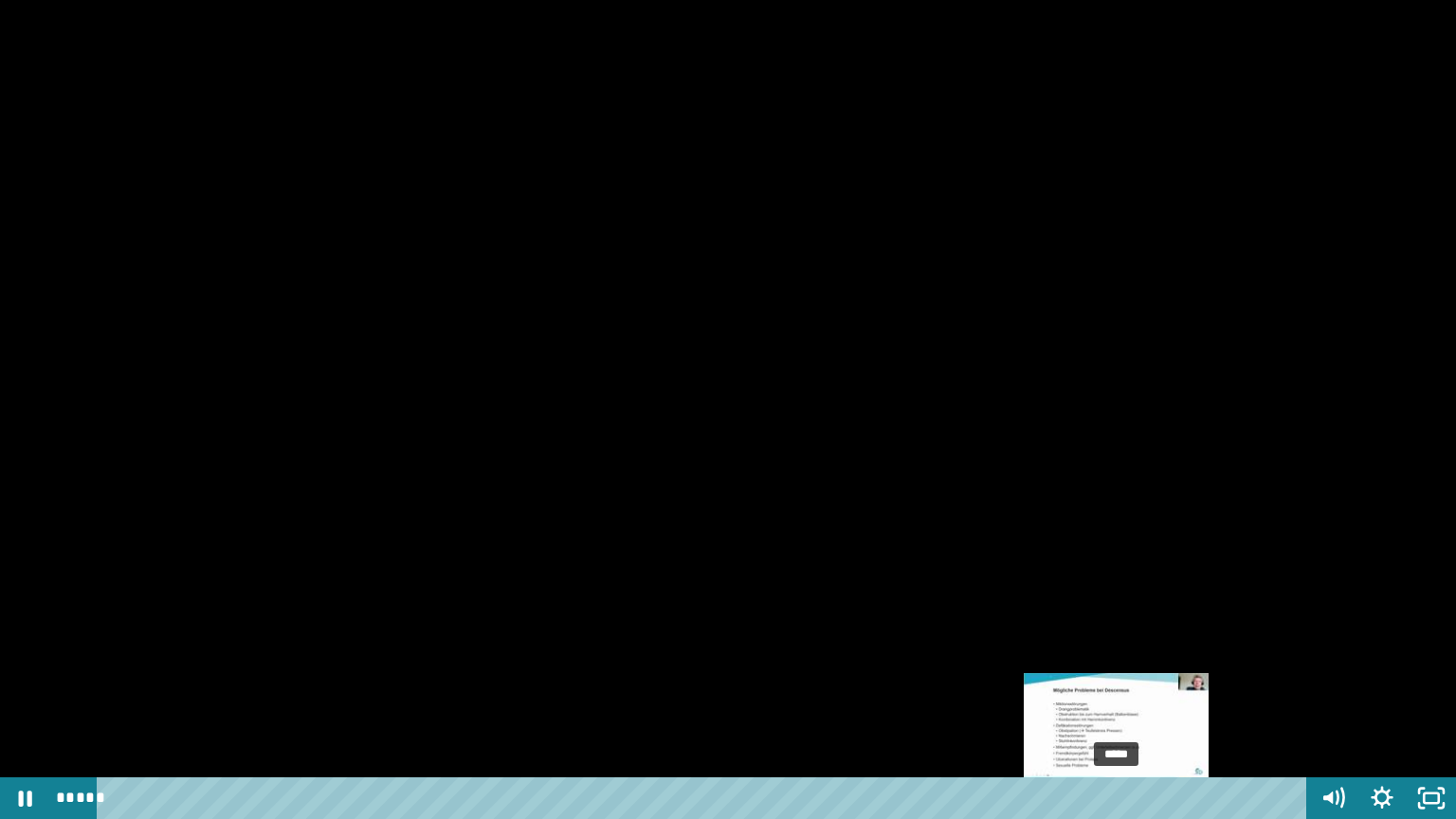 click on "*****" at bounding box center [705, 798] 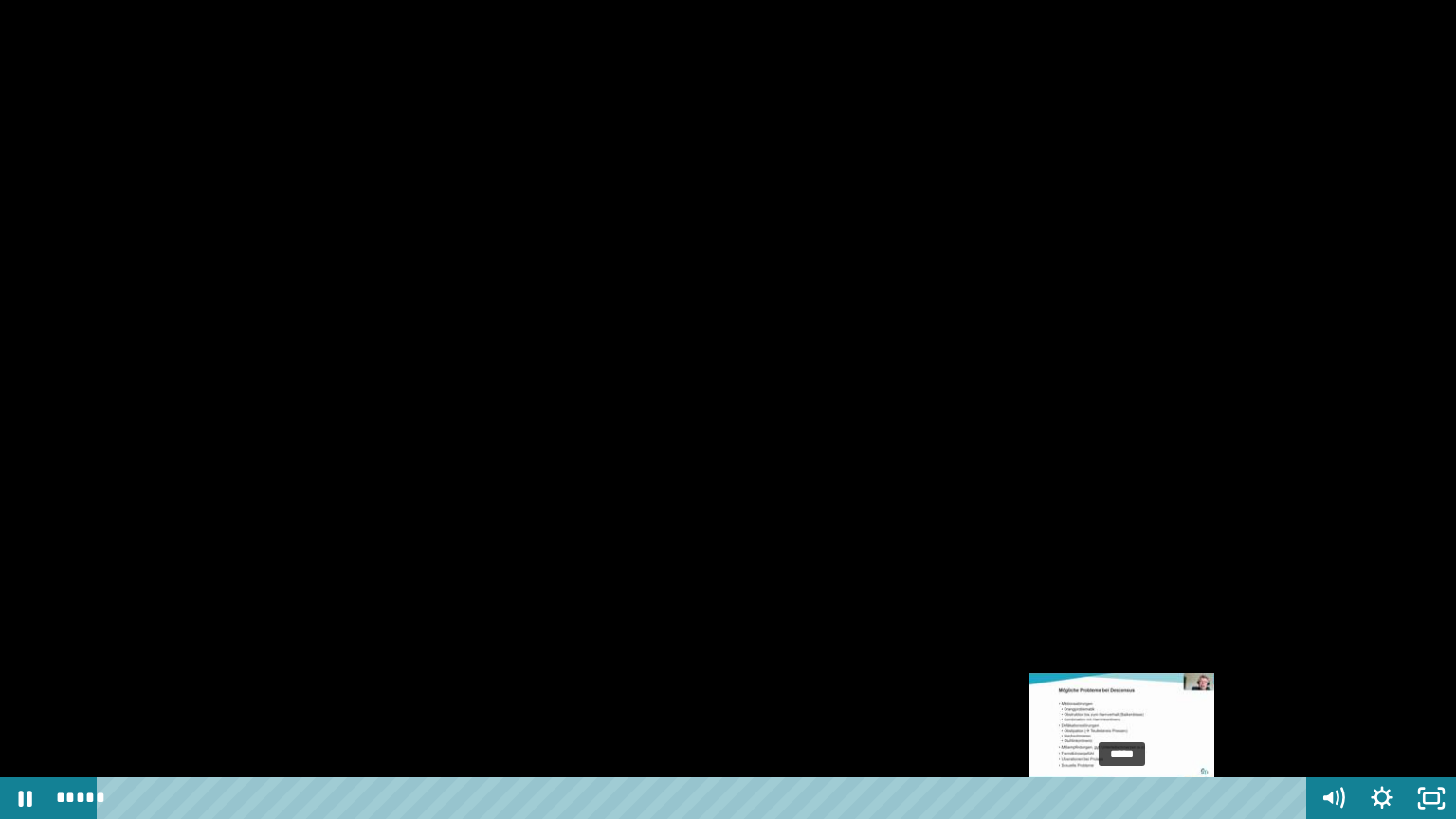 click on "*****" at bounding box center [705, 798] 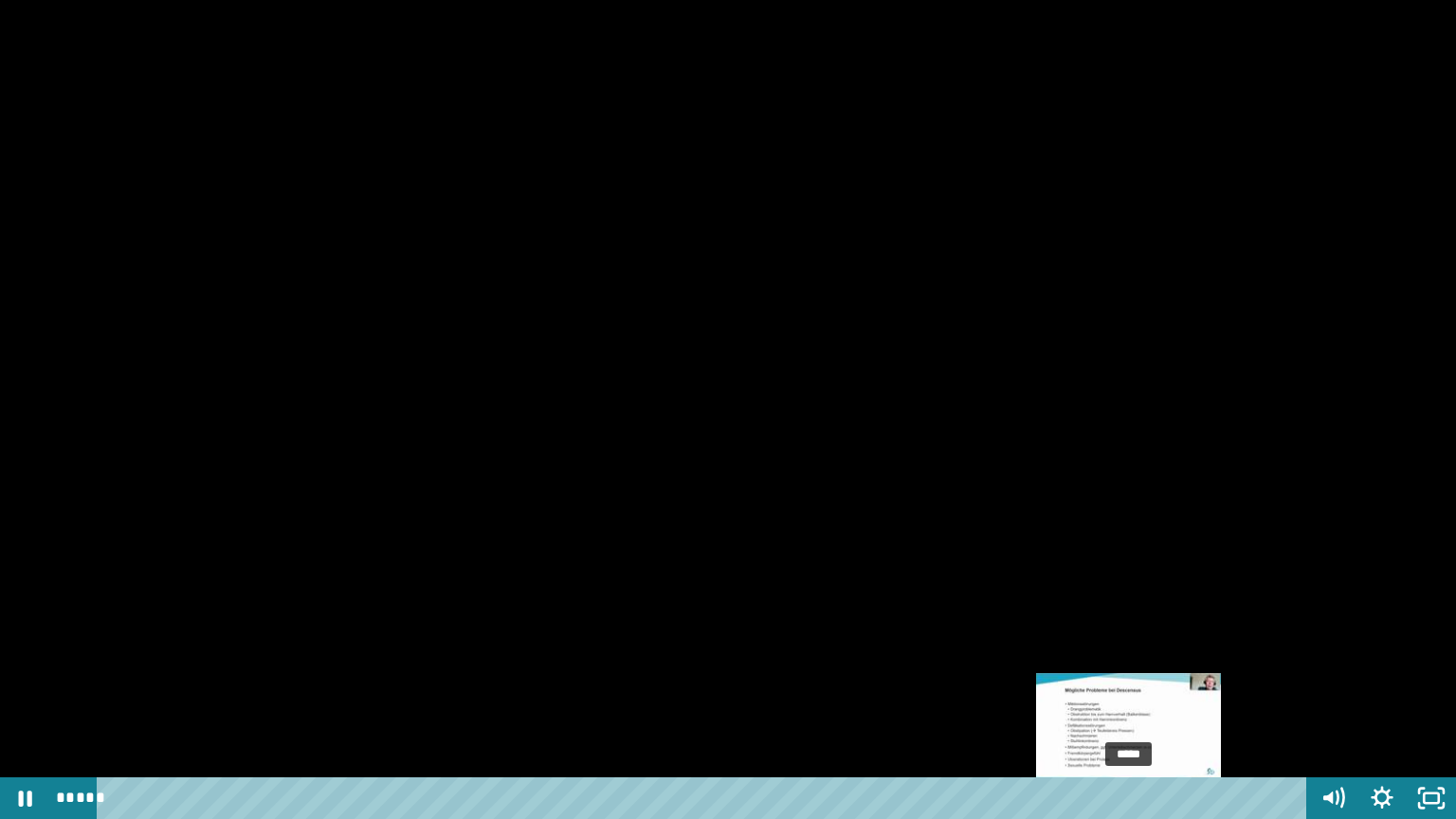click on "*****" at bounding box center [705, 798] 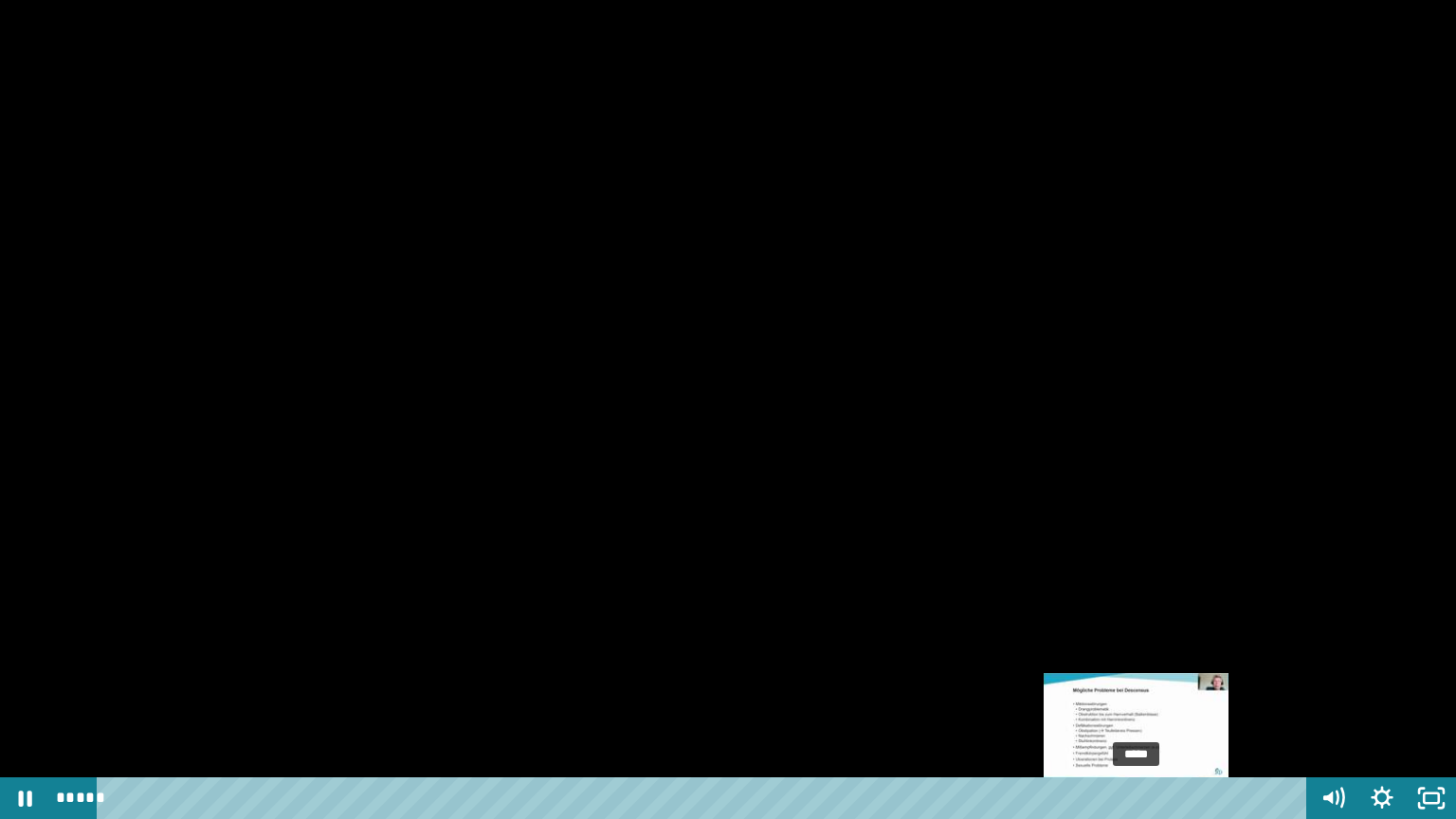click on "*****" at bounding box center [705, 798] 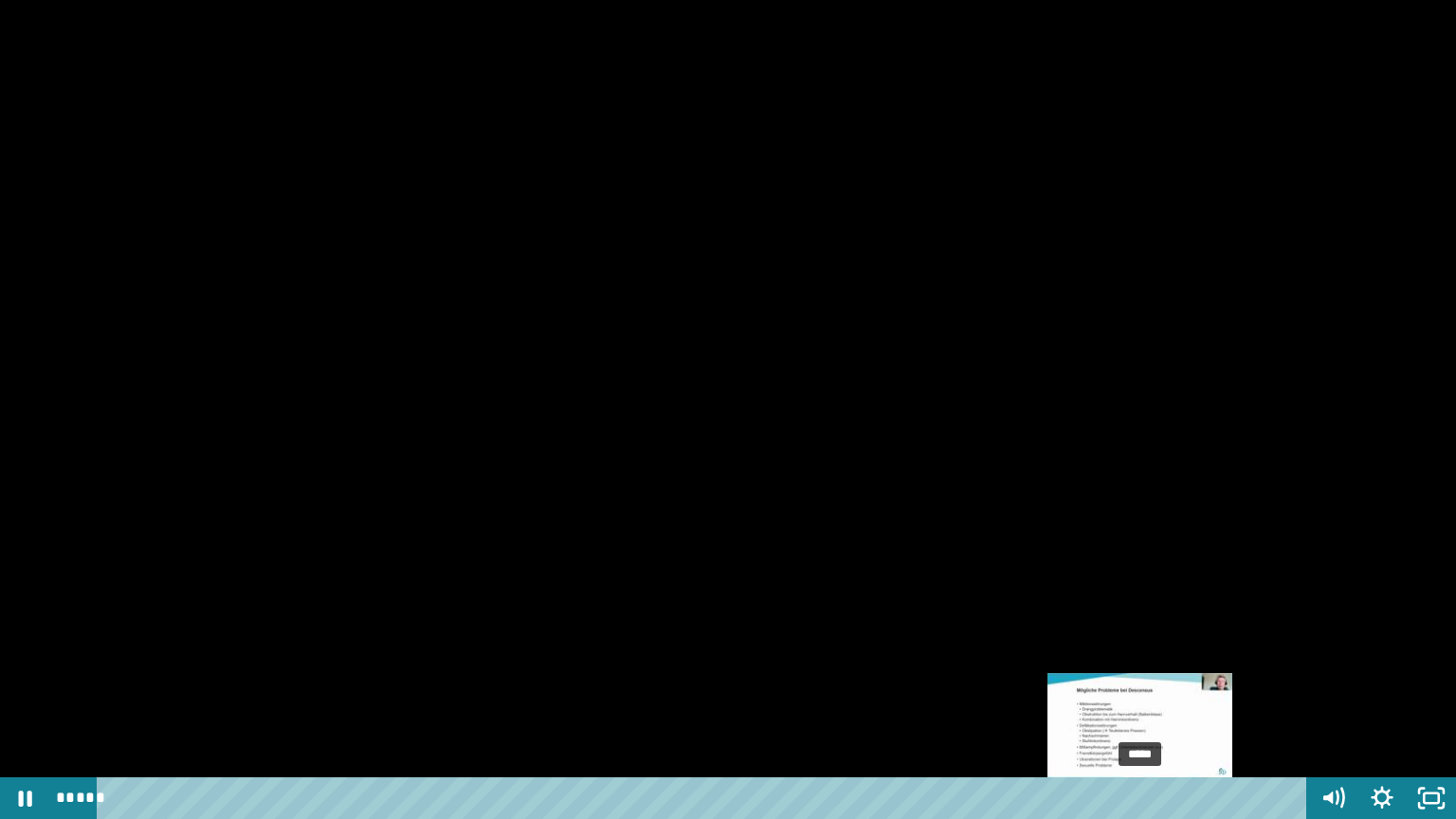 click at bounding box center (1139, 798) 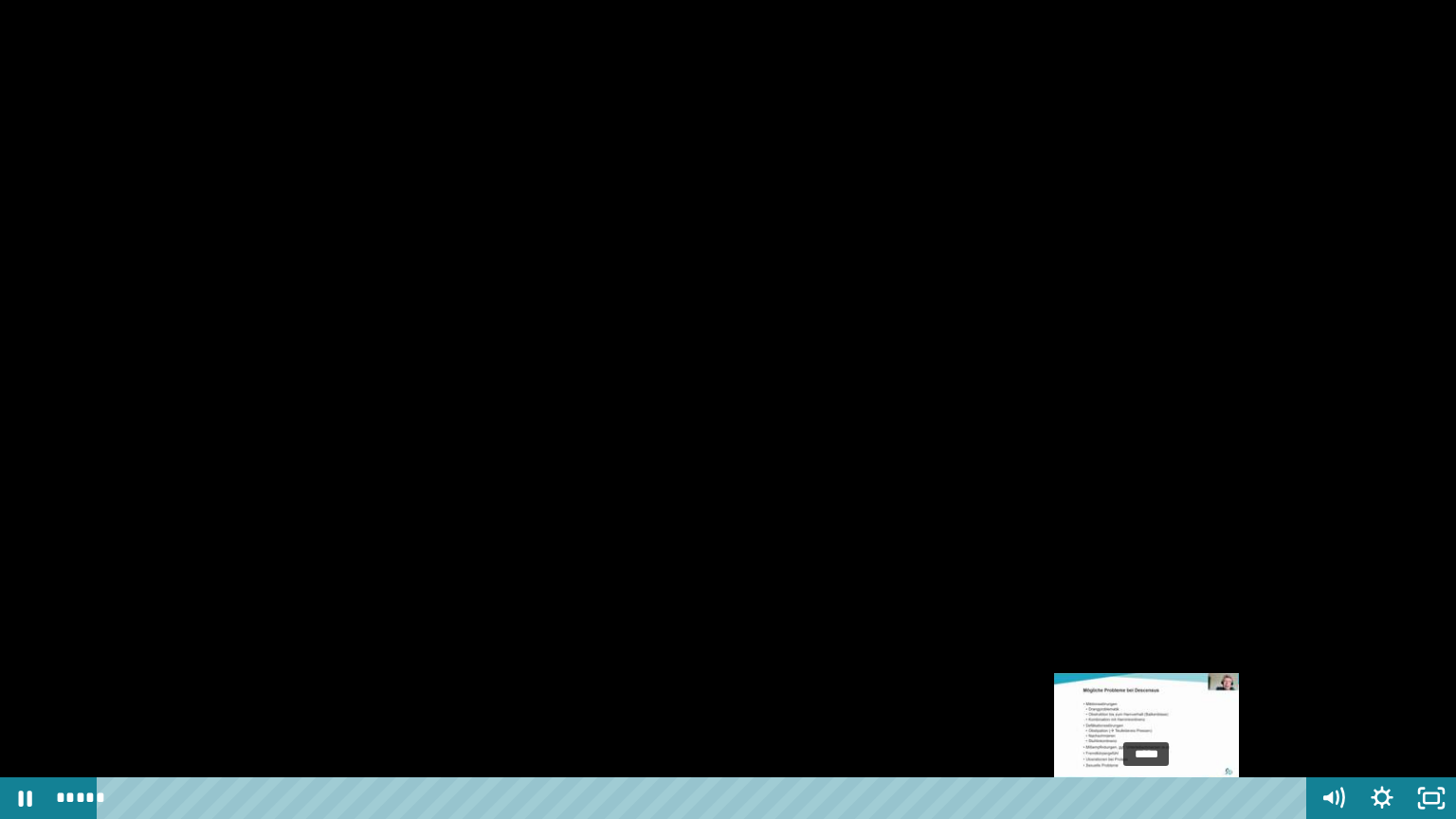 click on "*****" at bounding box center (705, 798) 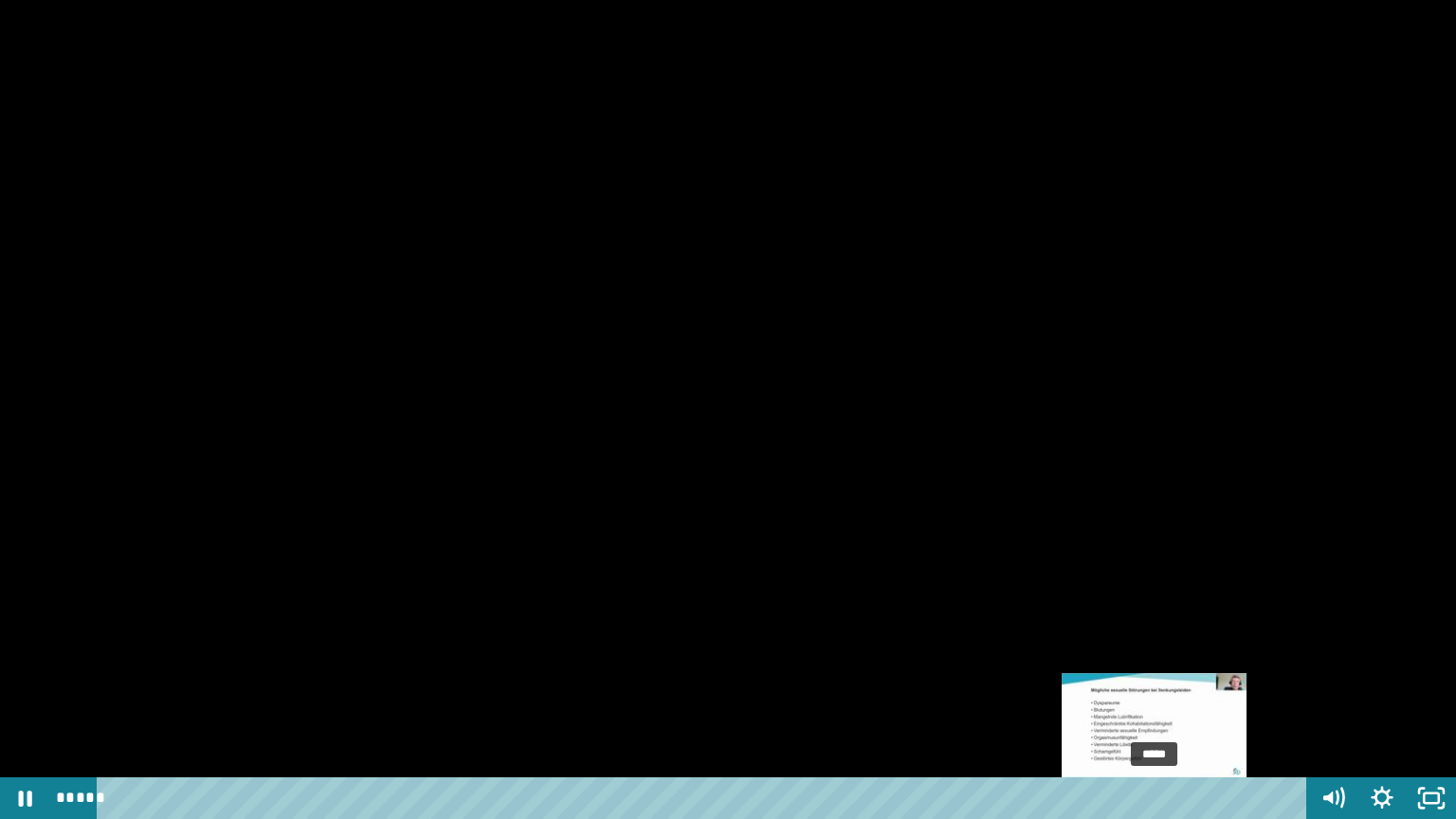 click at bounding box center [1154, 798] 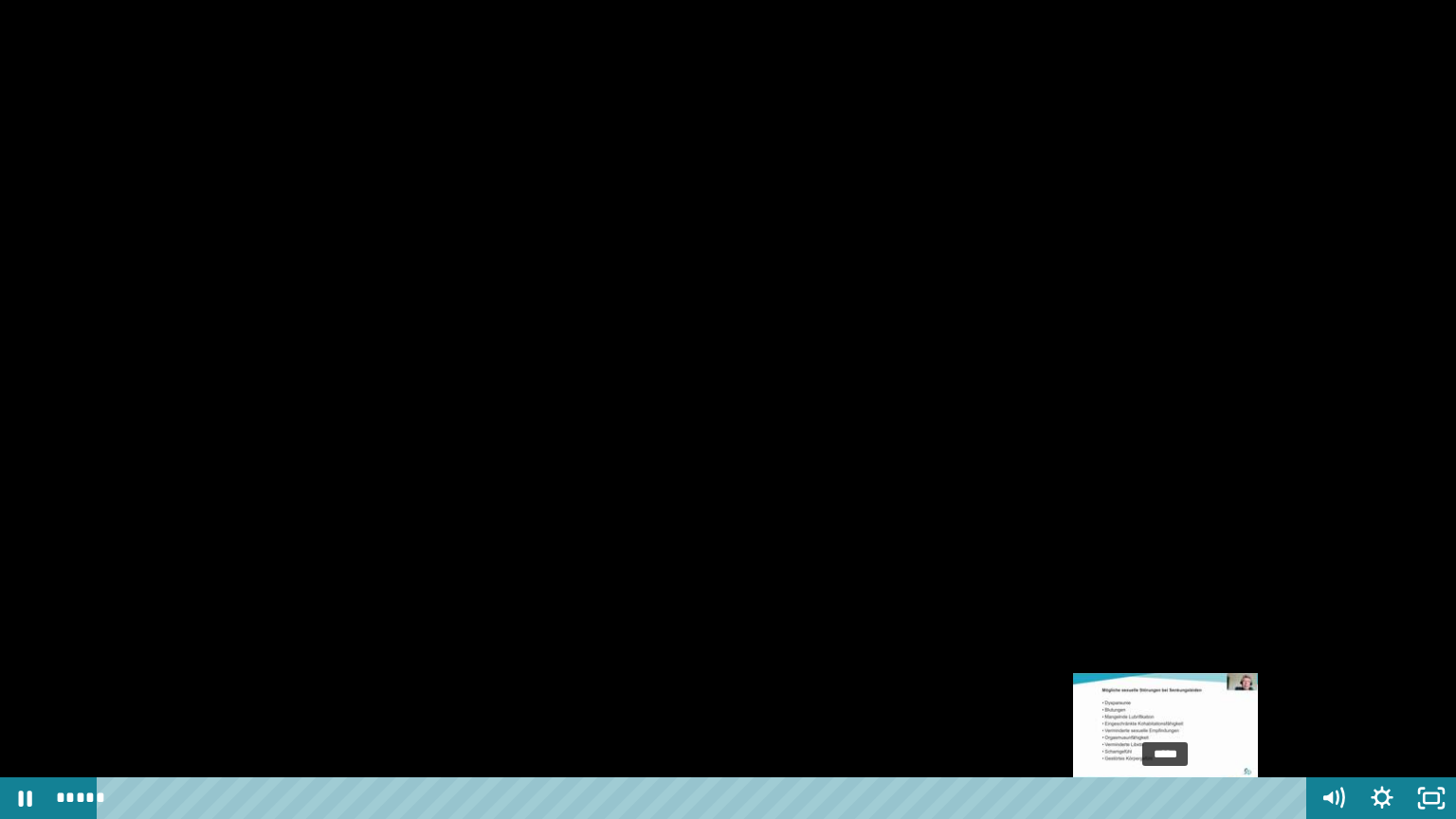 click on "*****" at bounding box center (705, 798) 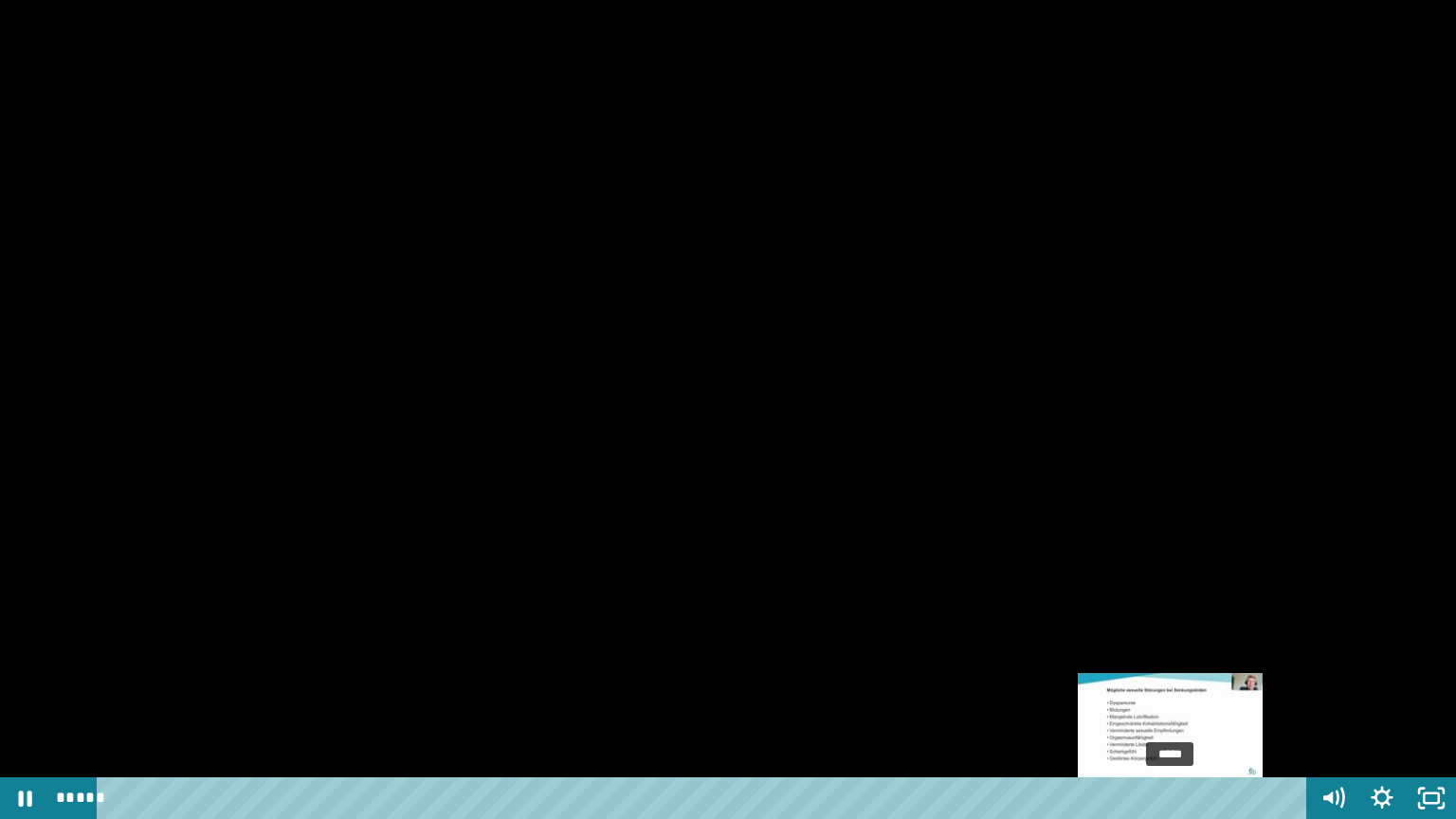 click at bounding box center [1170, 798] 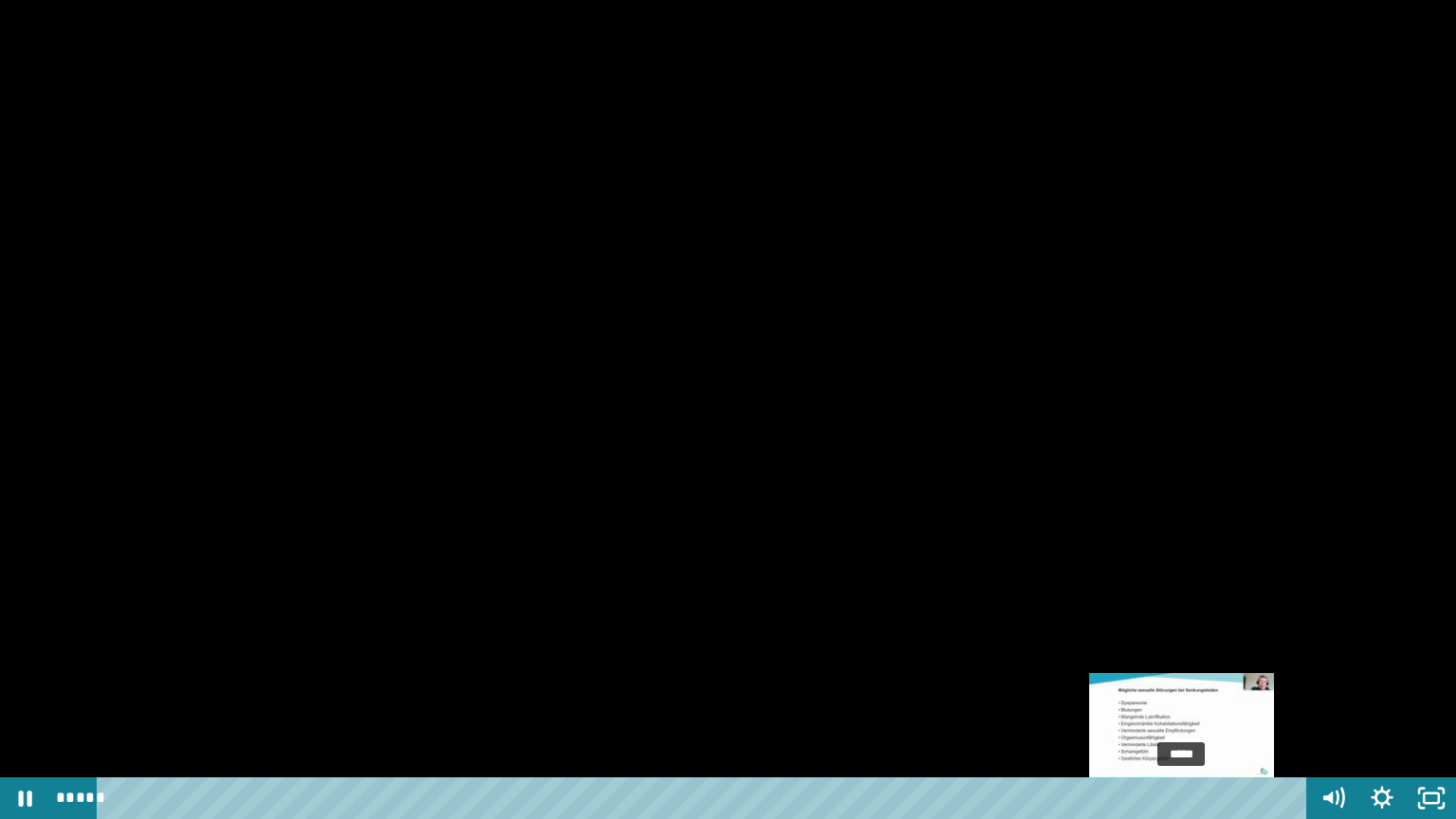 click on "*****" at bounding box center [705, 798] 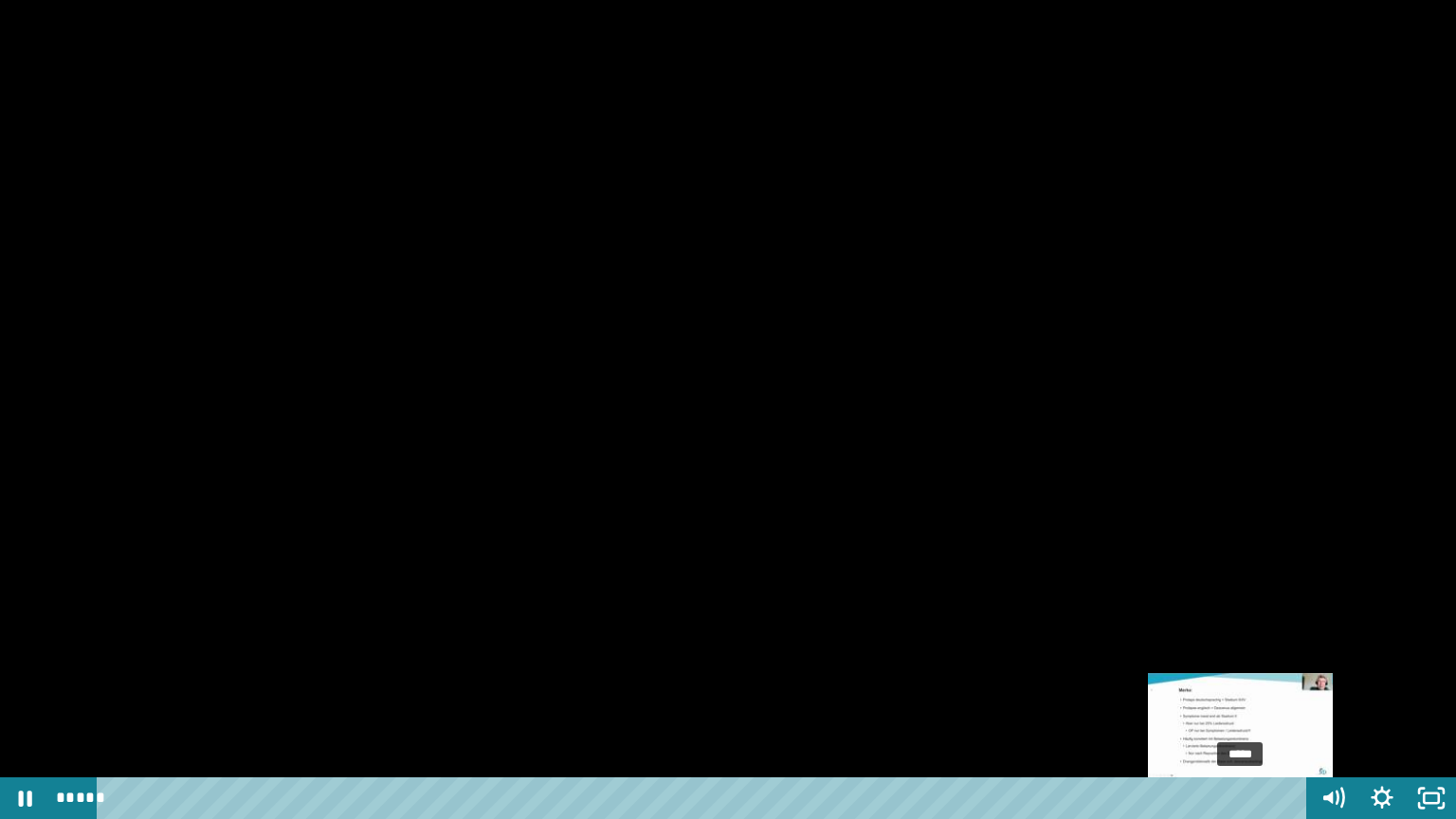 click at bounding box center [1240, 798] 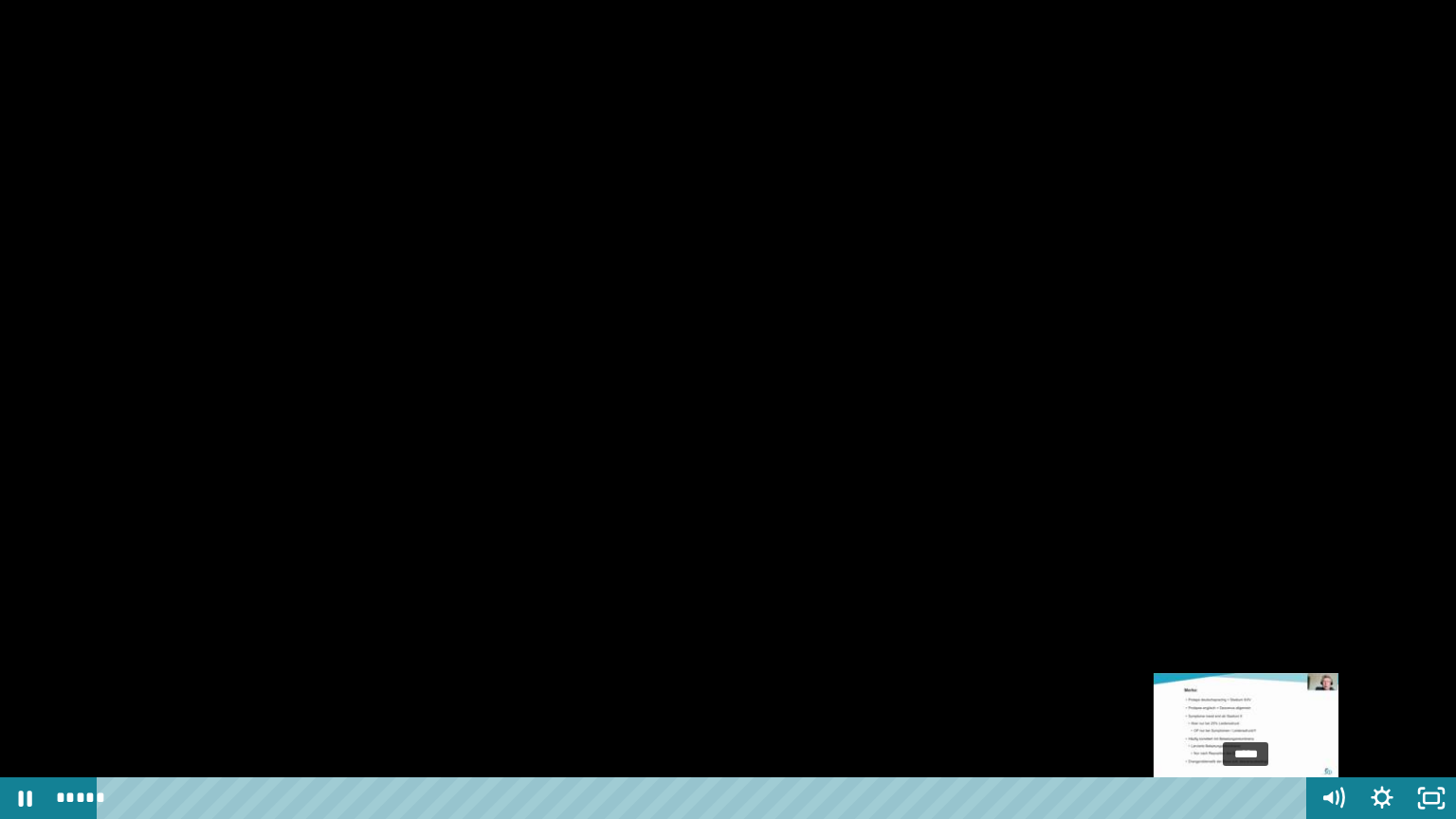 click on "*****" at bounding box center (705, 798) 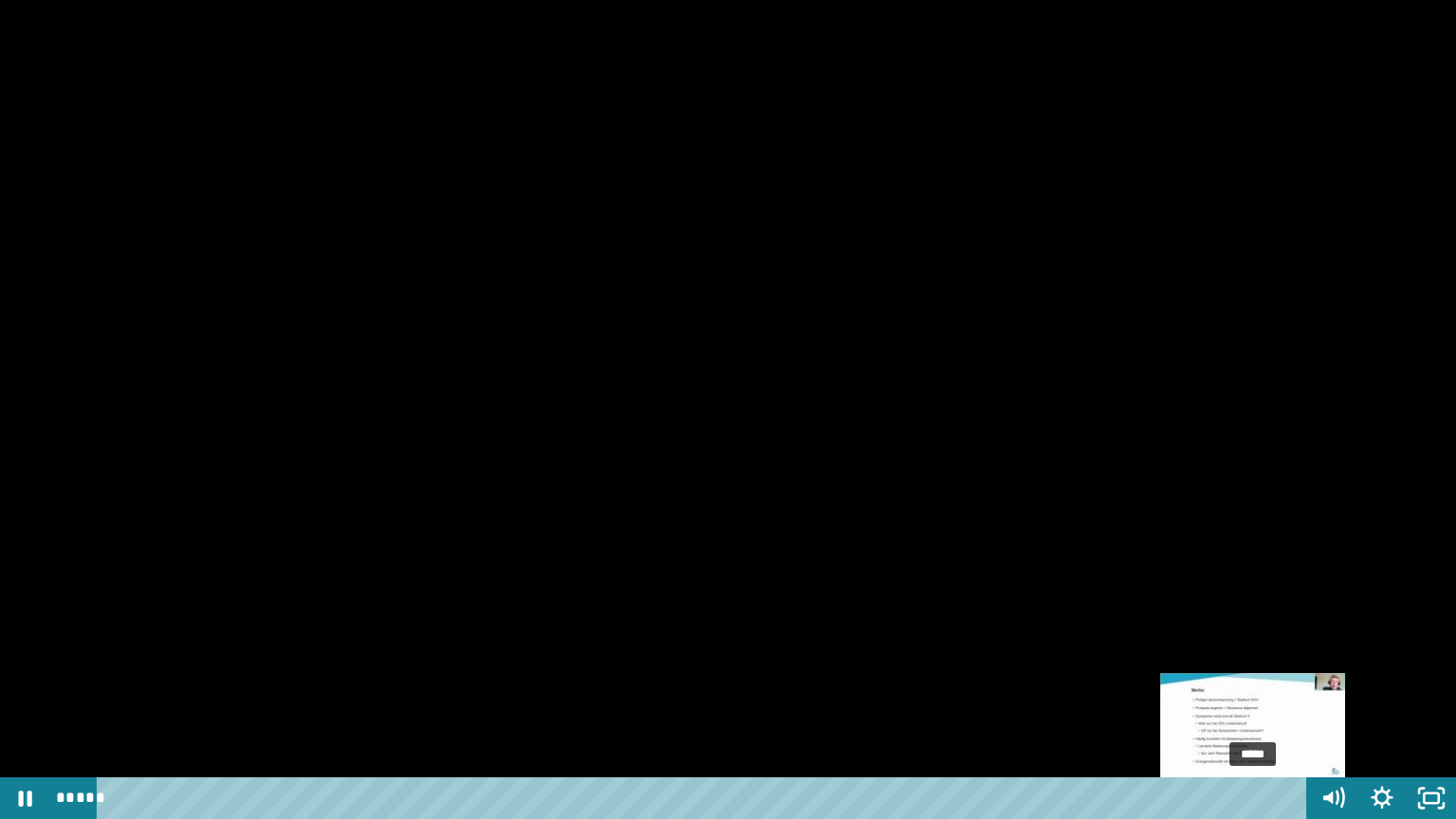 click on "*****" at bounding box center (705, 798) 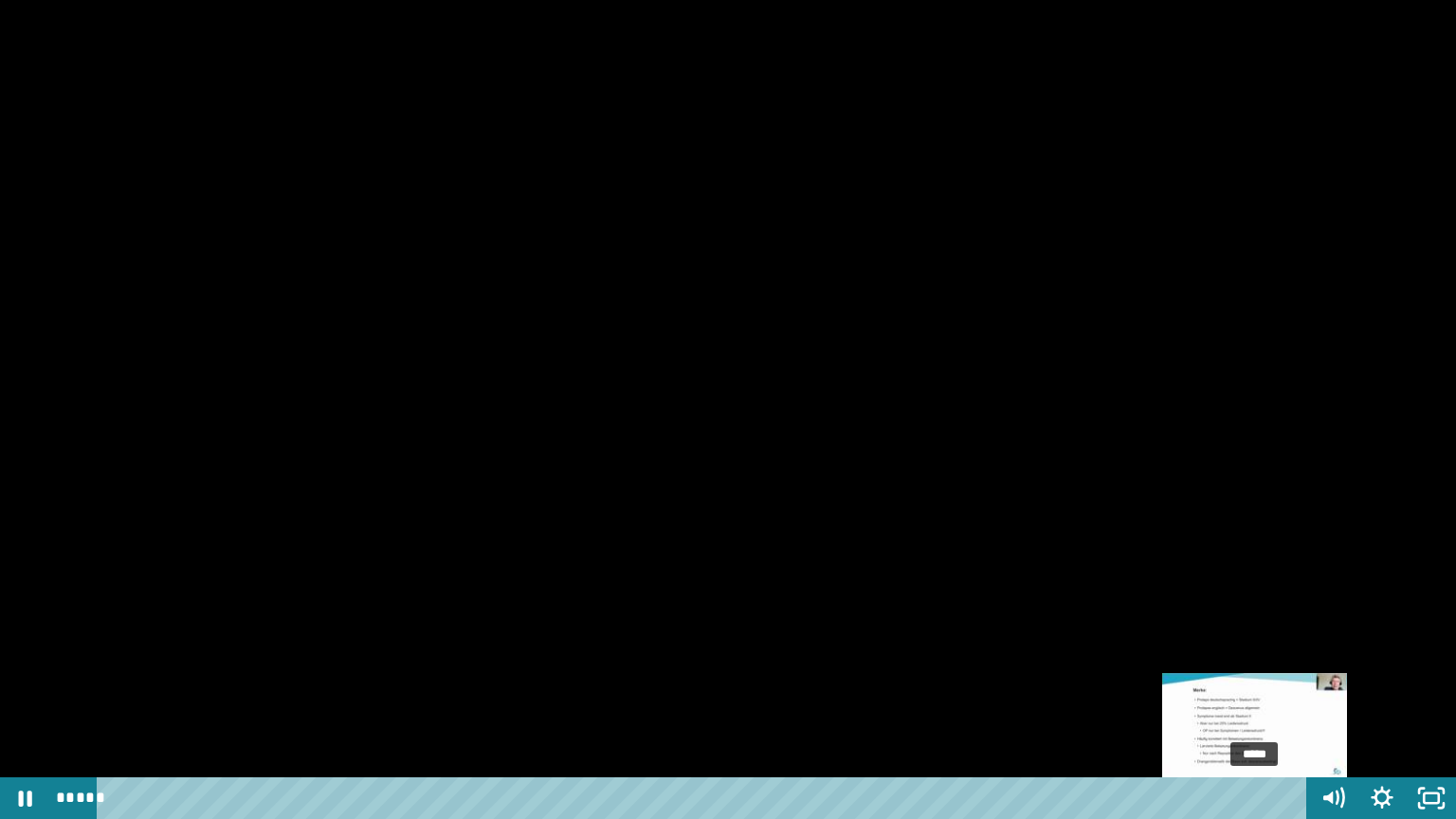 click at bounding box center (1254, 798) 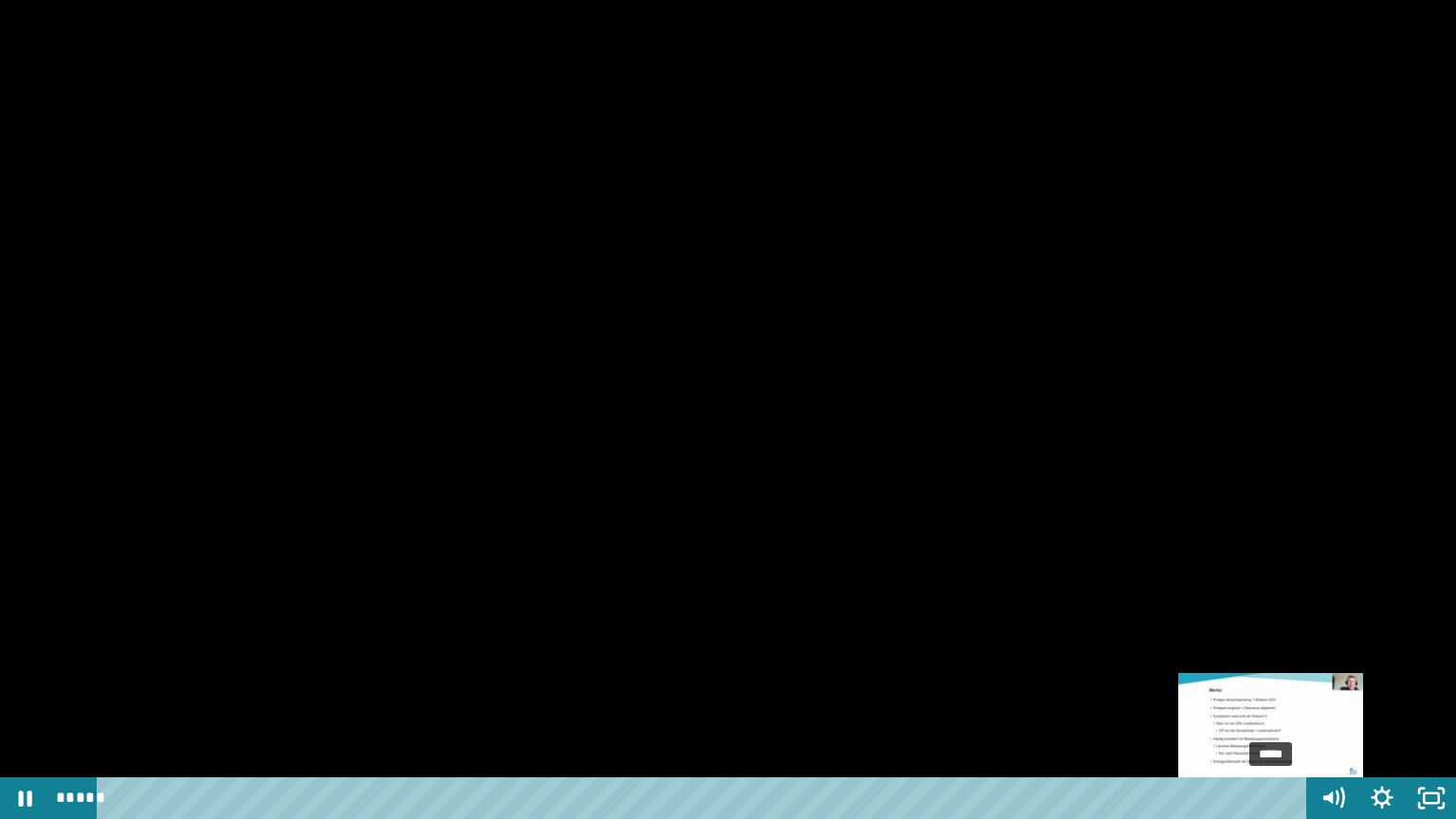 click on "*****" at bounding box center [705, 798] 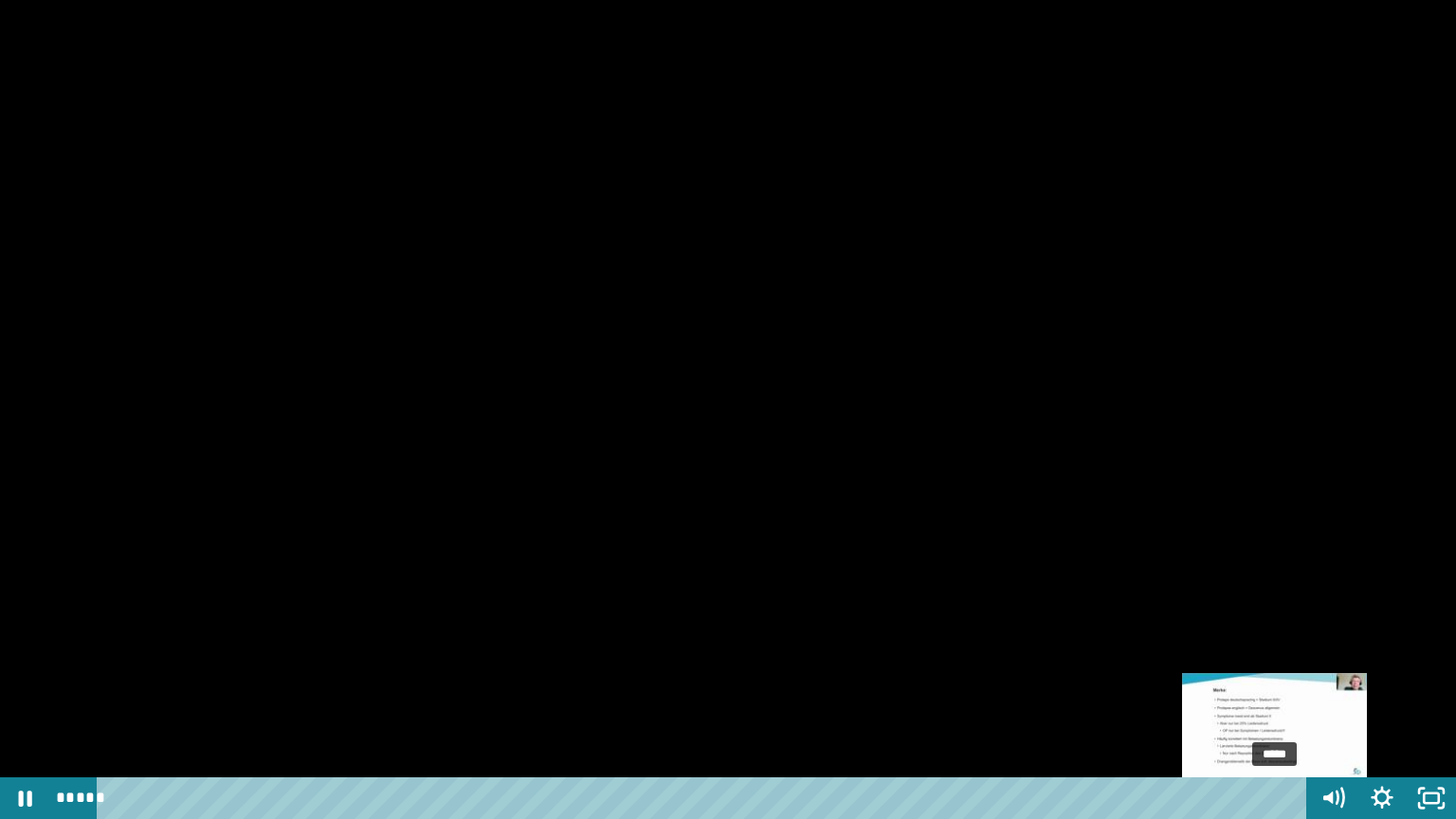 click at bounding box center [1274, 798] 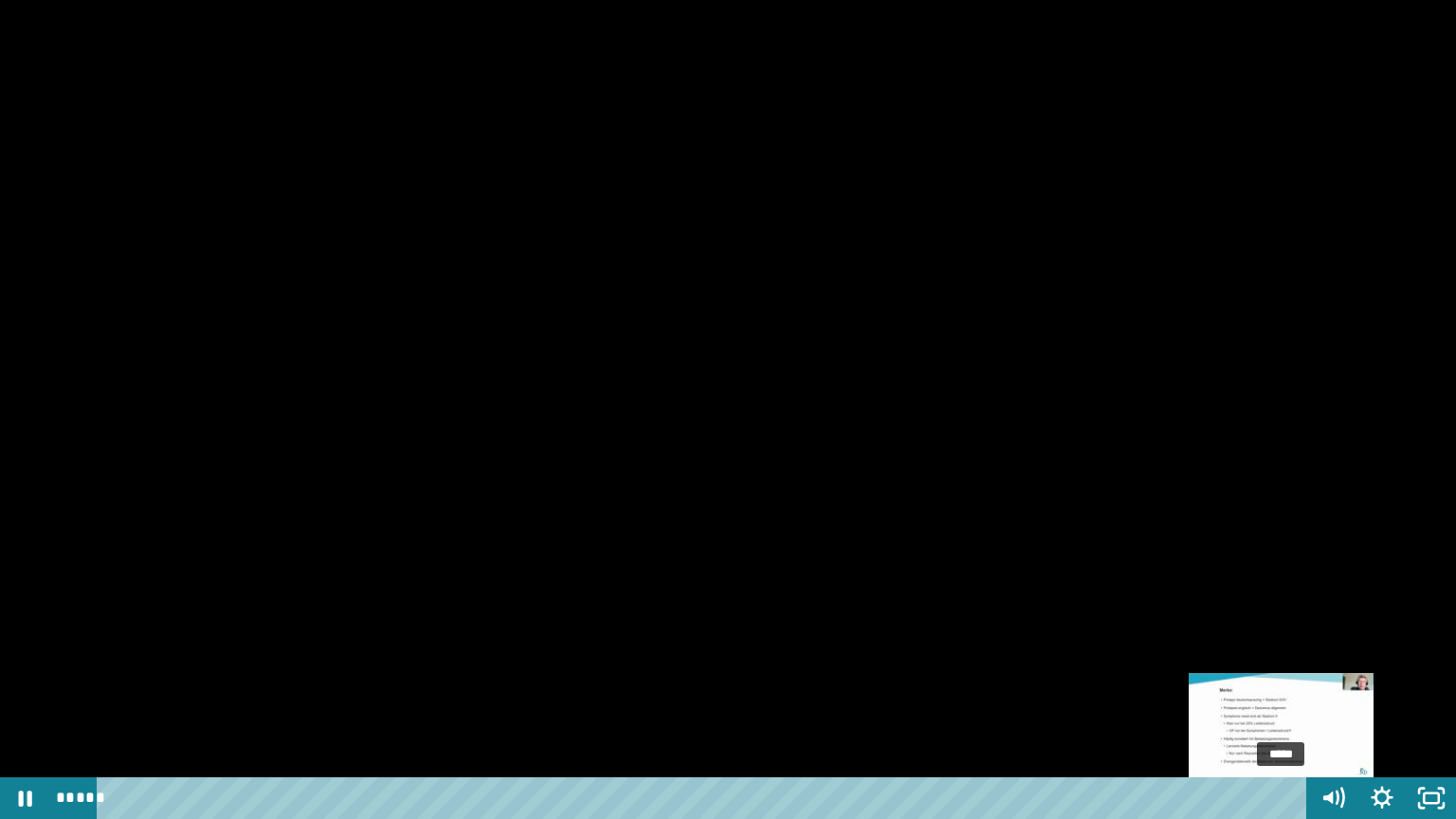 click on "*****" at bounding box center (705, 798) 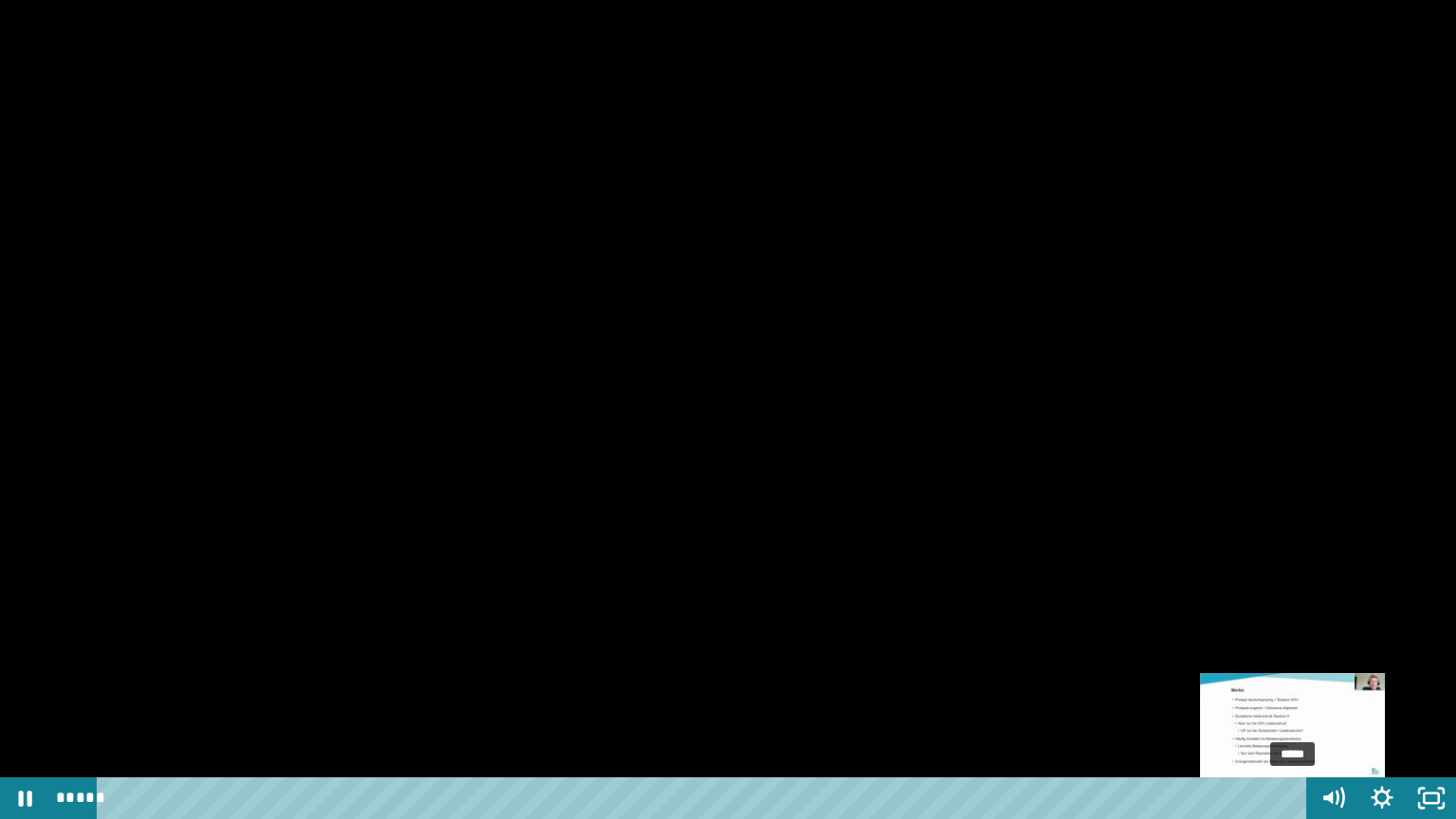 click on "*****" at bounding box center [705, 798] 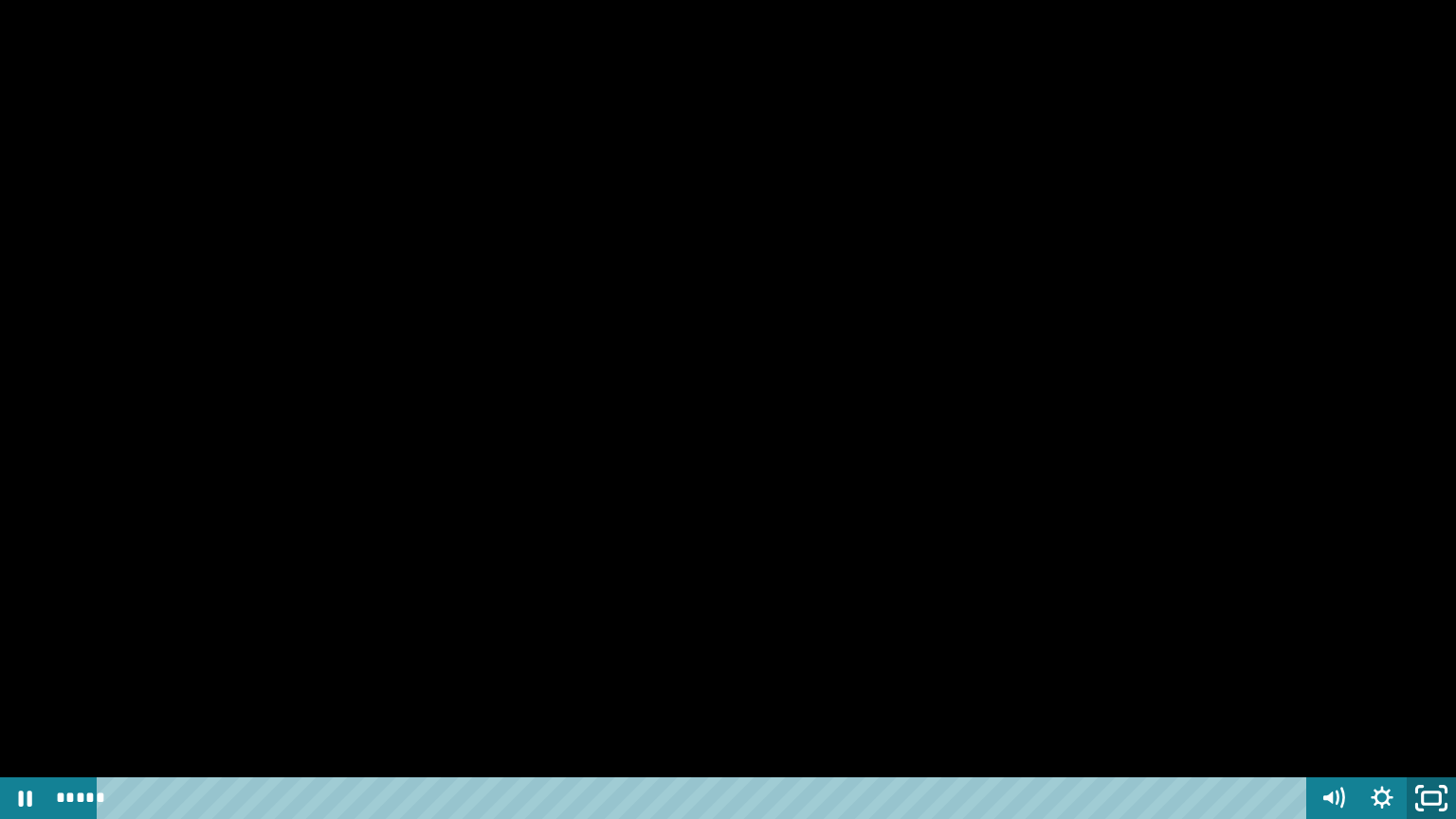 click 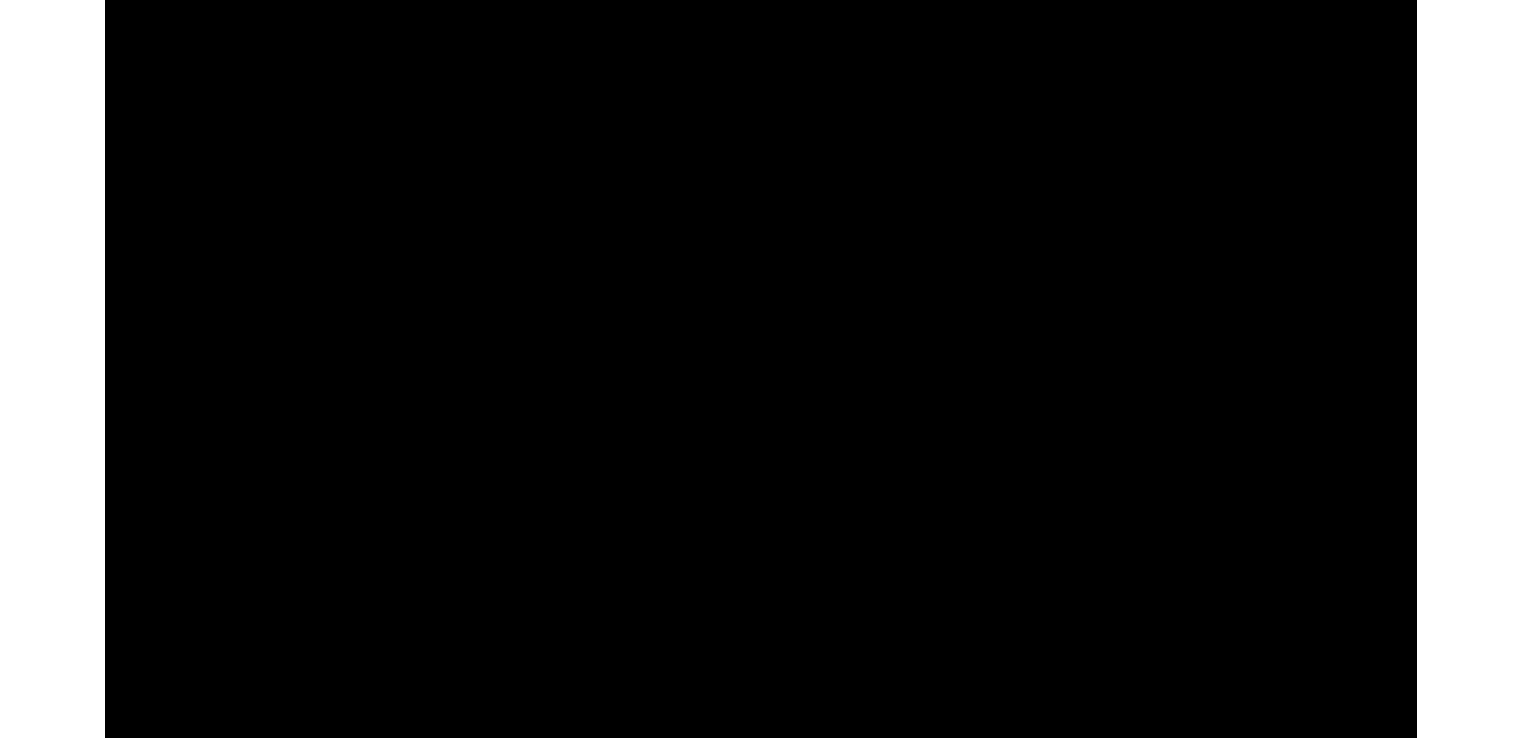 scroll, scrollTop: 939, scrollLeft: 0, axis: vertical 